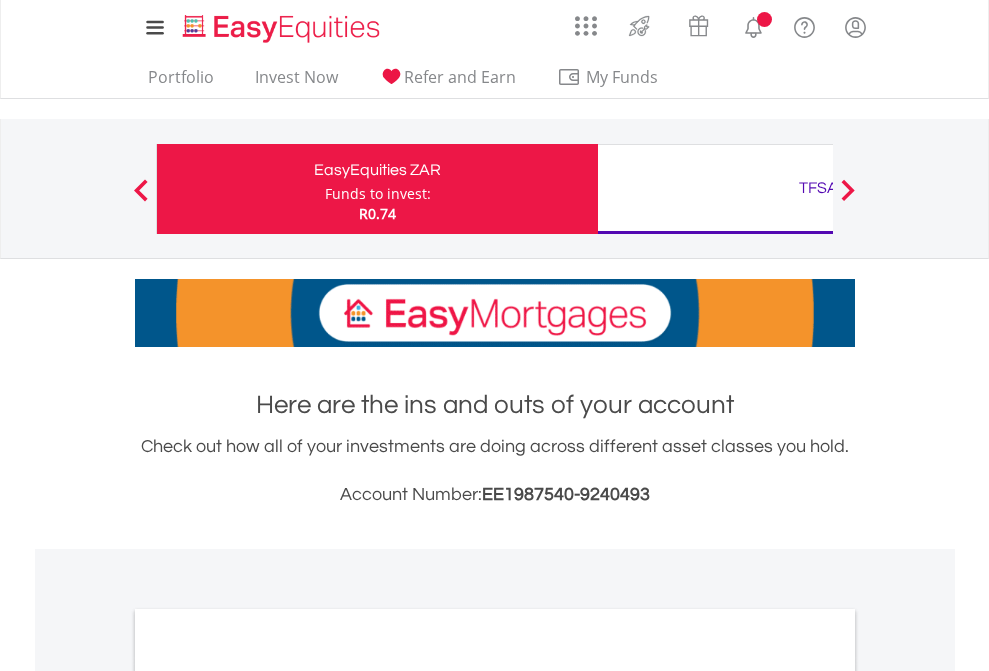 scroll, scrollTop: 0, scrollLeft: 0, axis: both 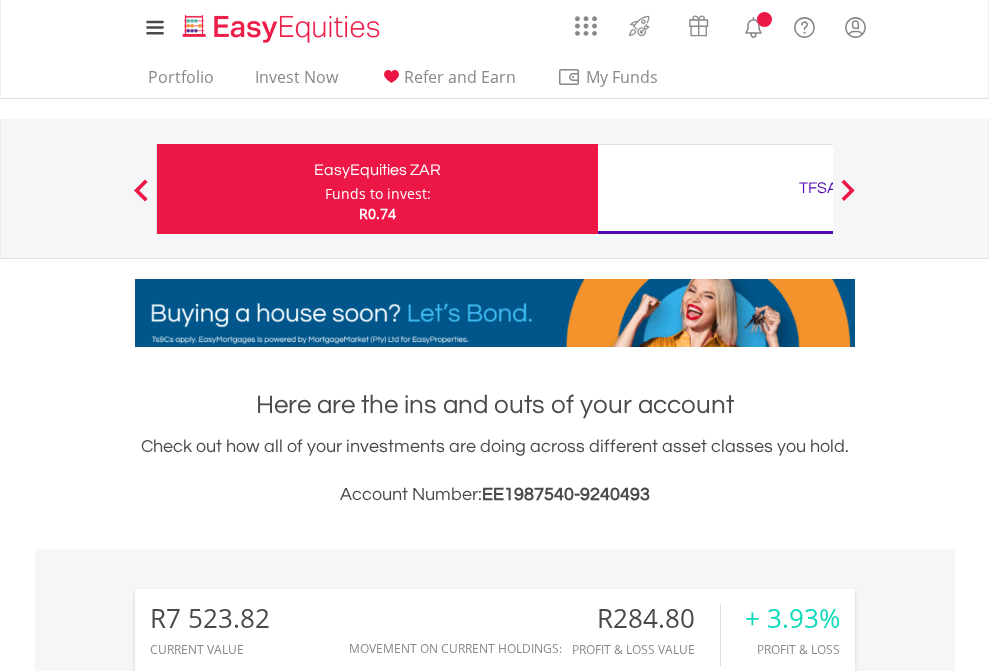 click on "Funds to invest:" at bounding box center (378, 194) 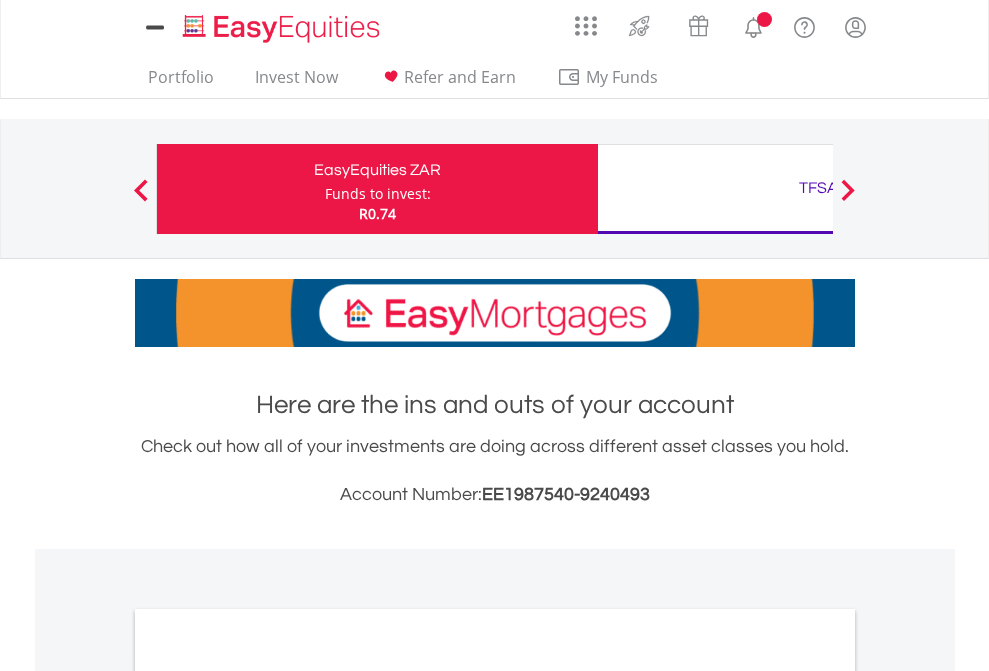 scroll, scrollTop: 0, scrollLeft: 0, axis: both 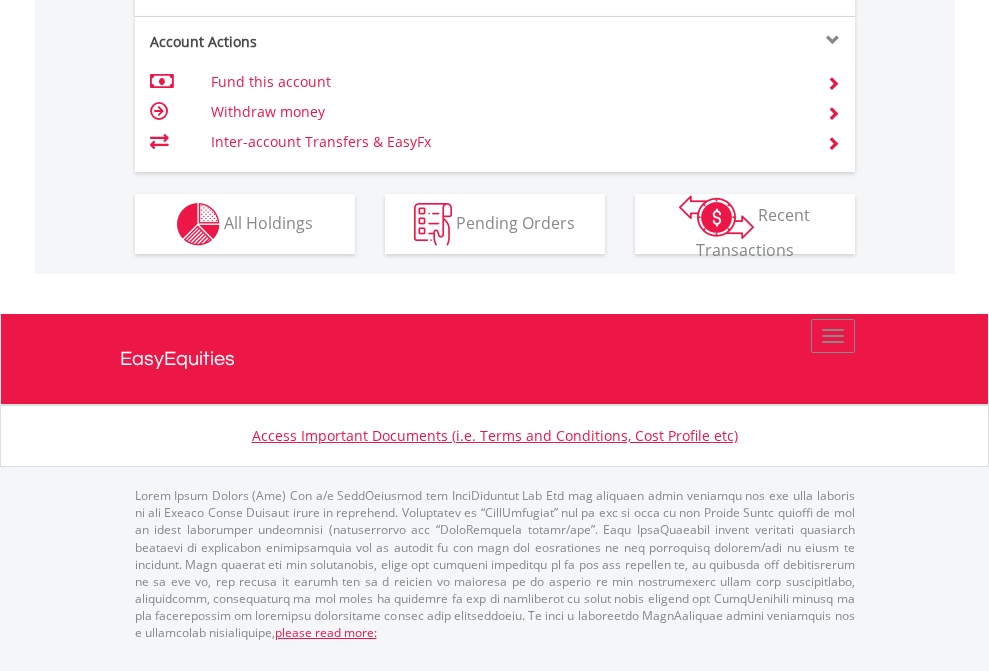 click on "Investment types" at bounding box center (706, -337) 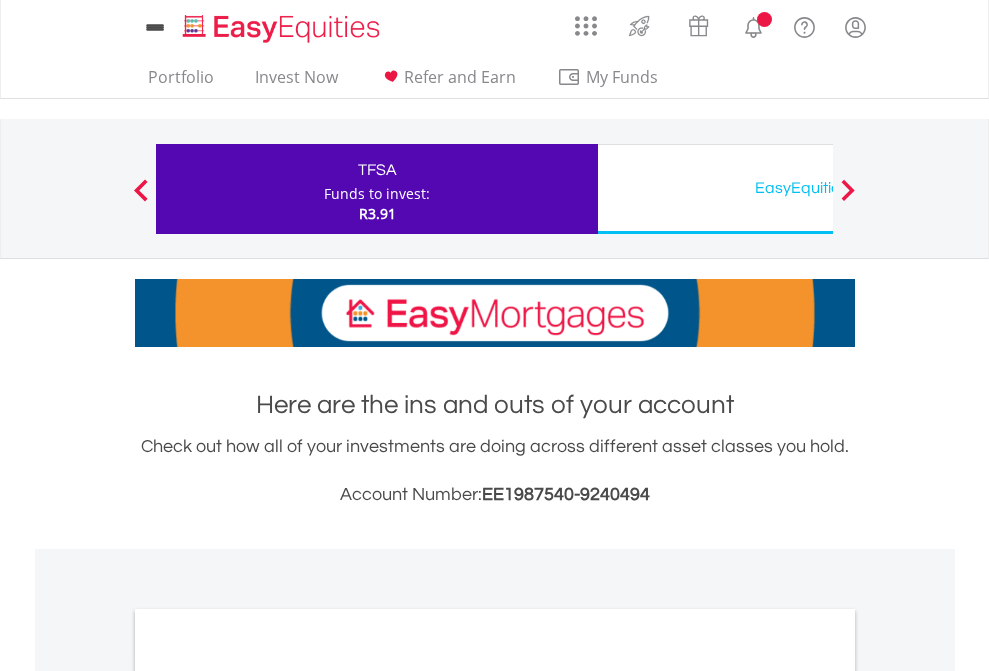 scroll, scrollTop: 0, scrollLeft: 0, axis: both 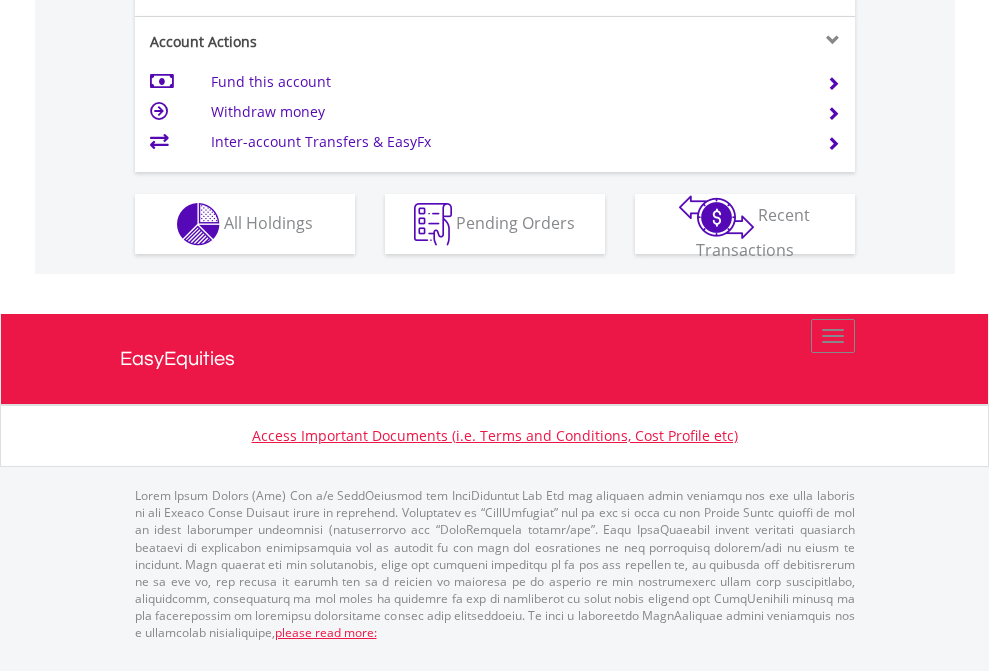 click on "Investment types" at bounding box center [706, -337] 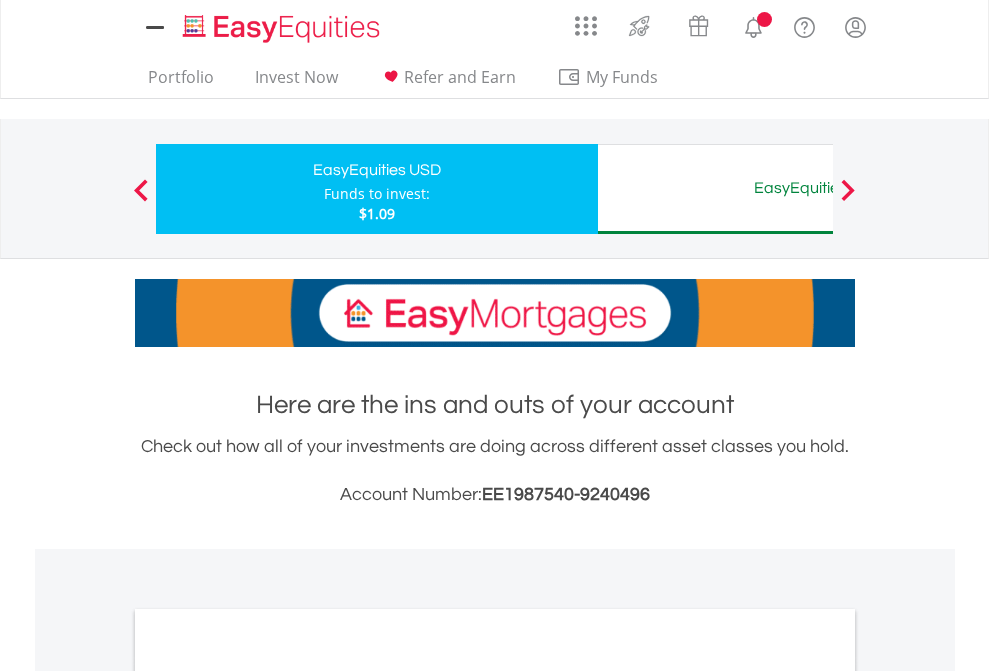 scroll, scrollTop: 0, scrollLeft: 0, axis: both 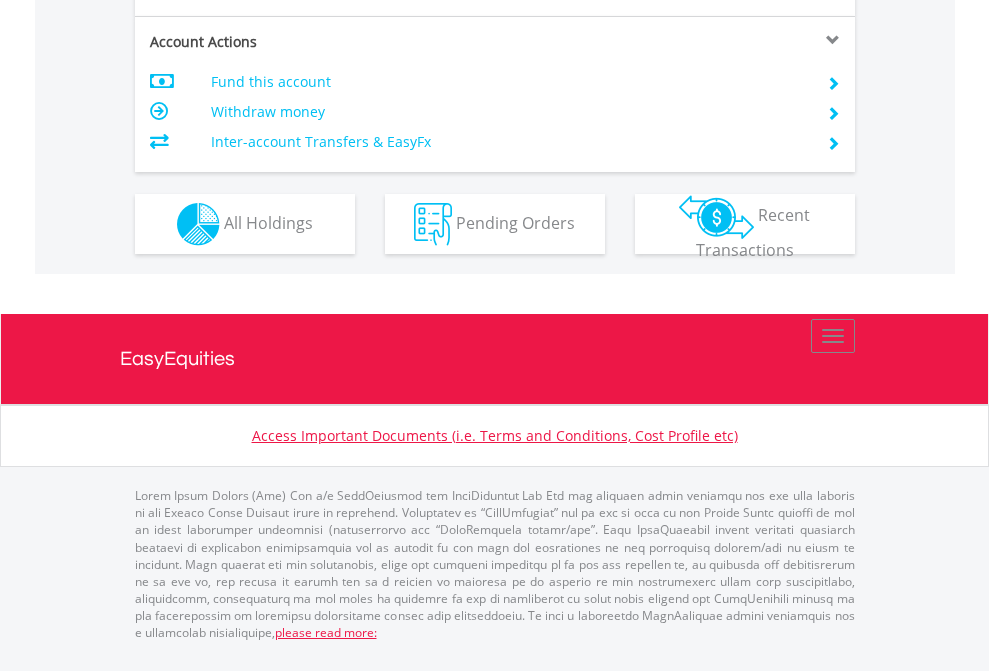 click on "Investment types" at bounding box center (706, -337) 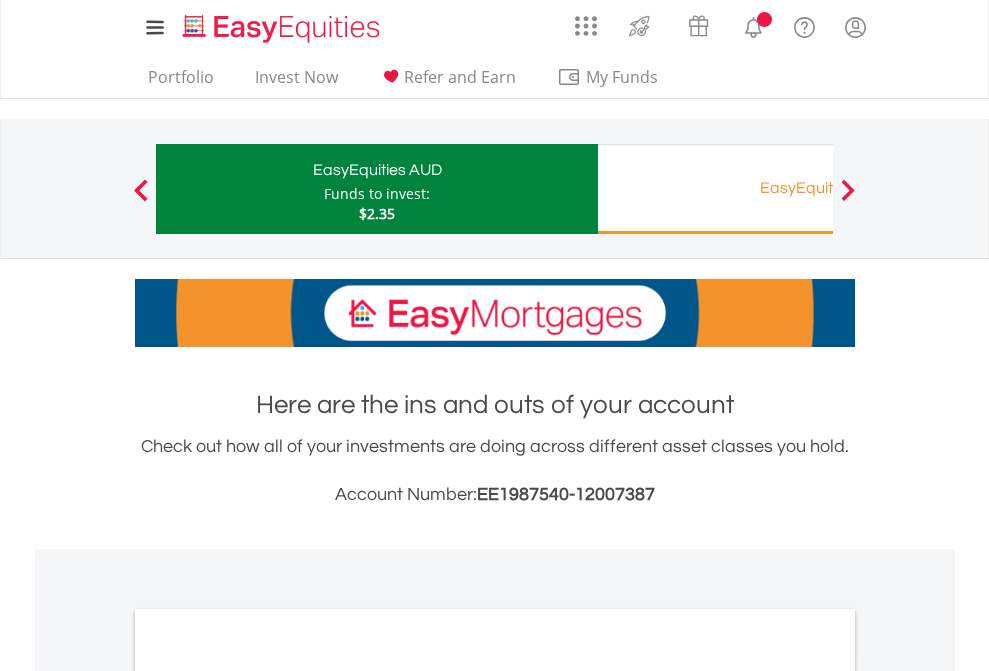 scroll, scrollTop: 0, scrollLeft: 0, axis: both 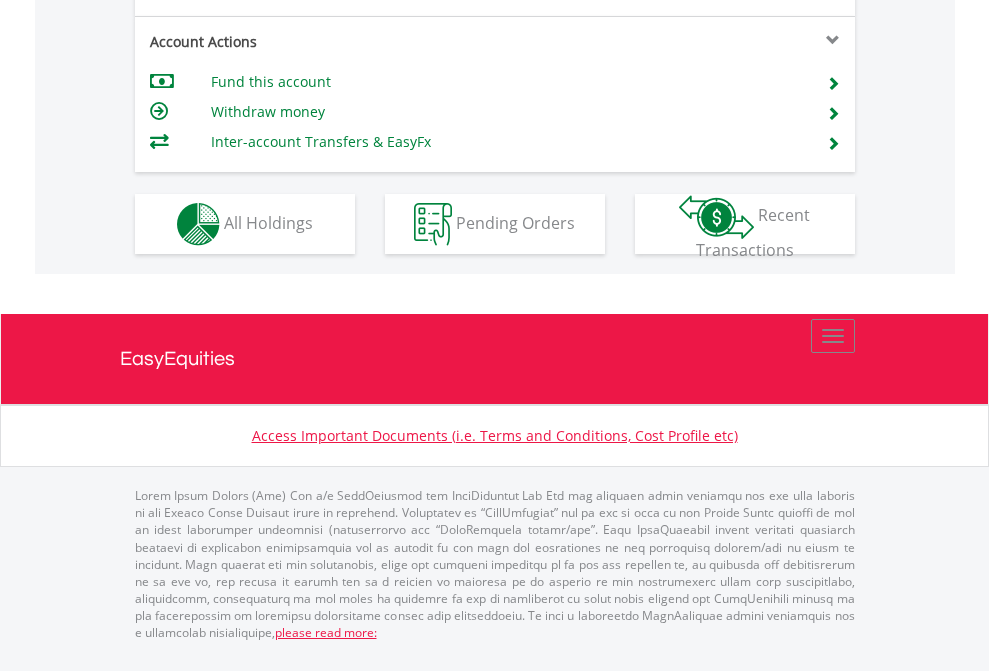 click on "Investment types" at bounding box center [706, -337] 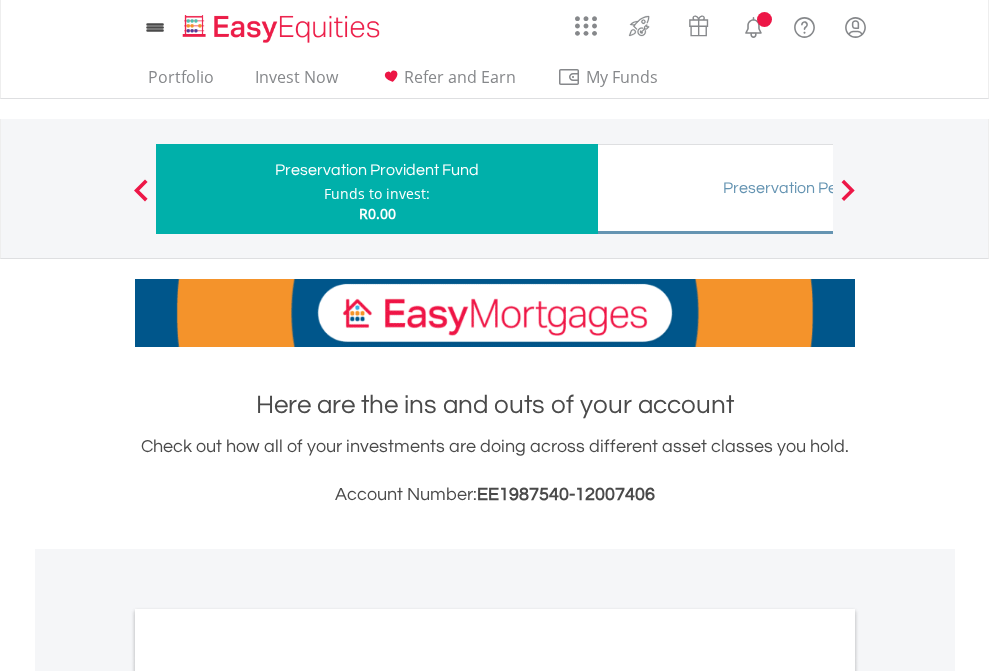 scroll, scrollTop: 0, scrollLeft: 0, axis: both 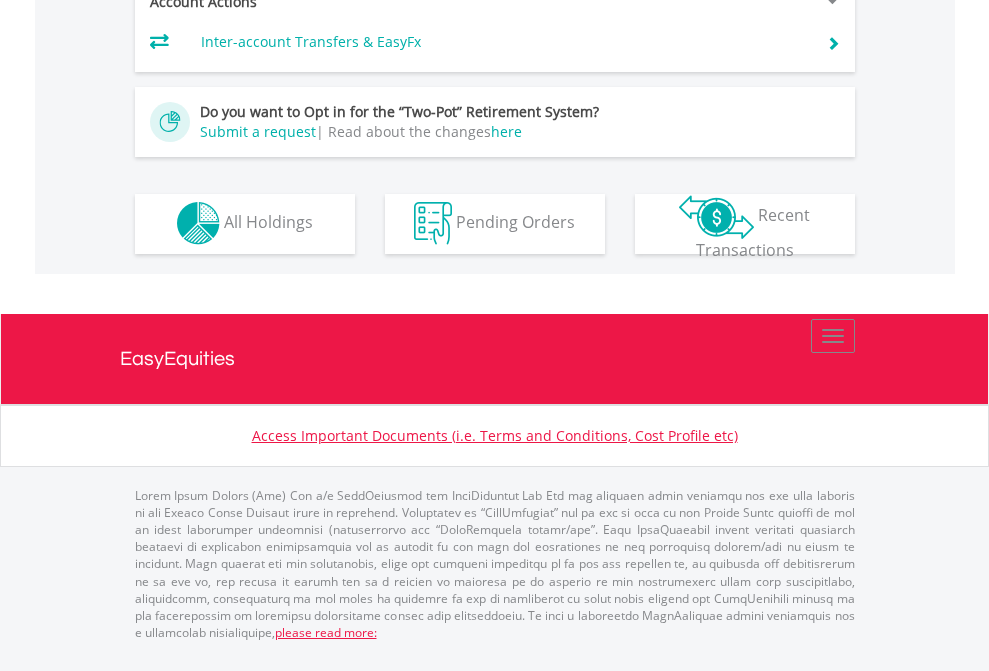 click on "Investment types" at bounding box center [706, -393] 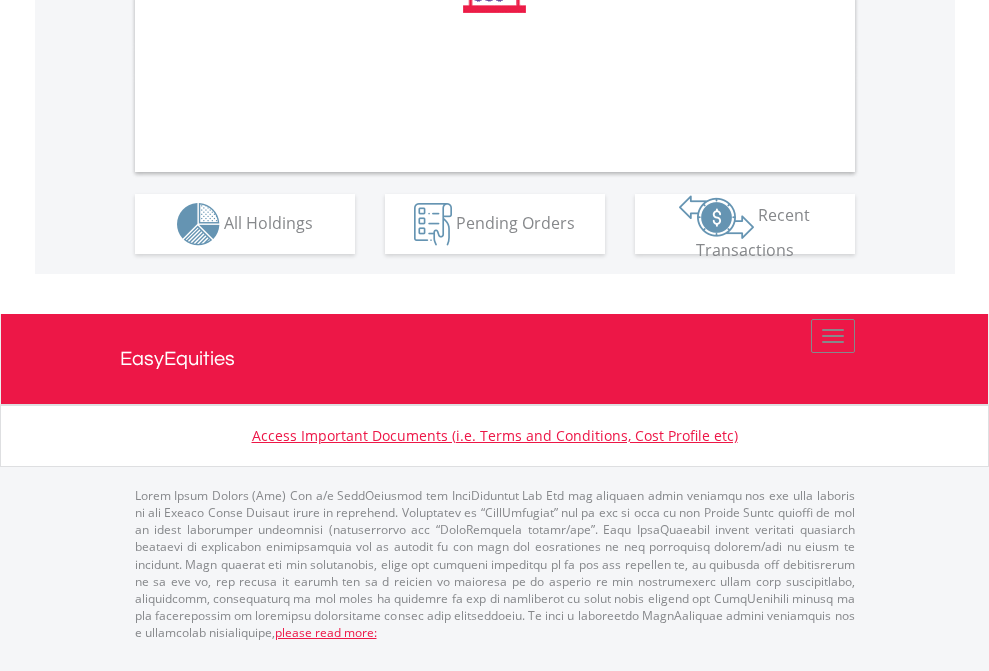 scroll, scrollTop: 1870, scrollLeft: 0, axis: vertical 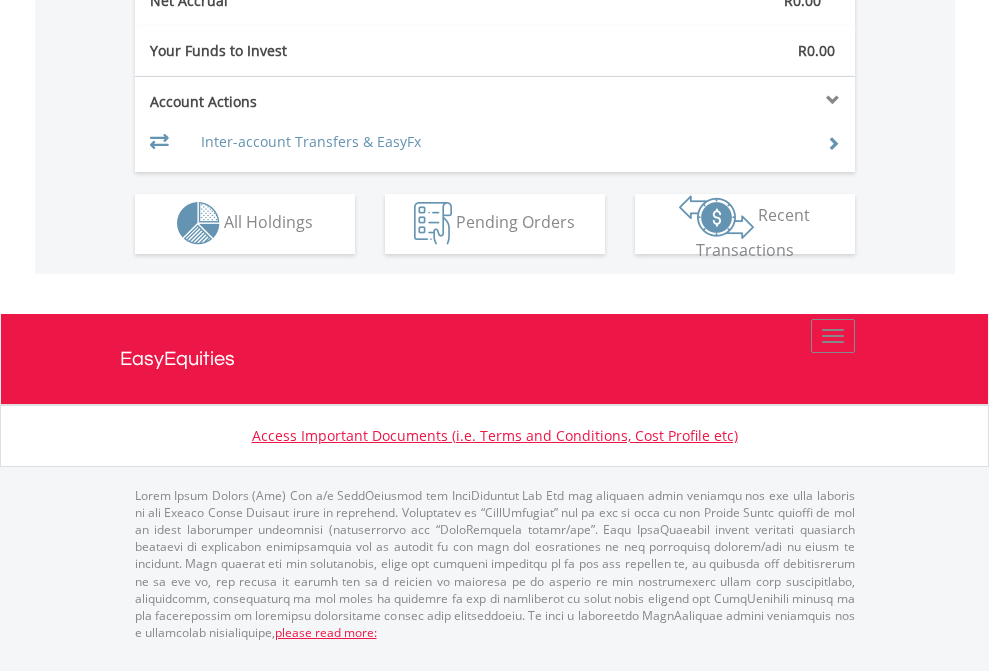 click on "Investment types" at bounding box center (706, -293) 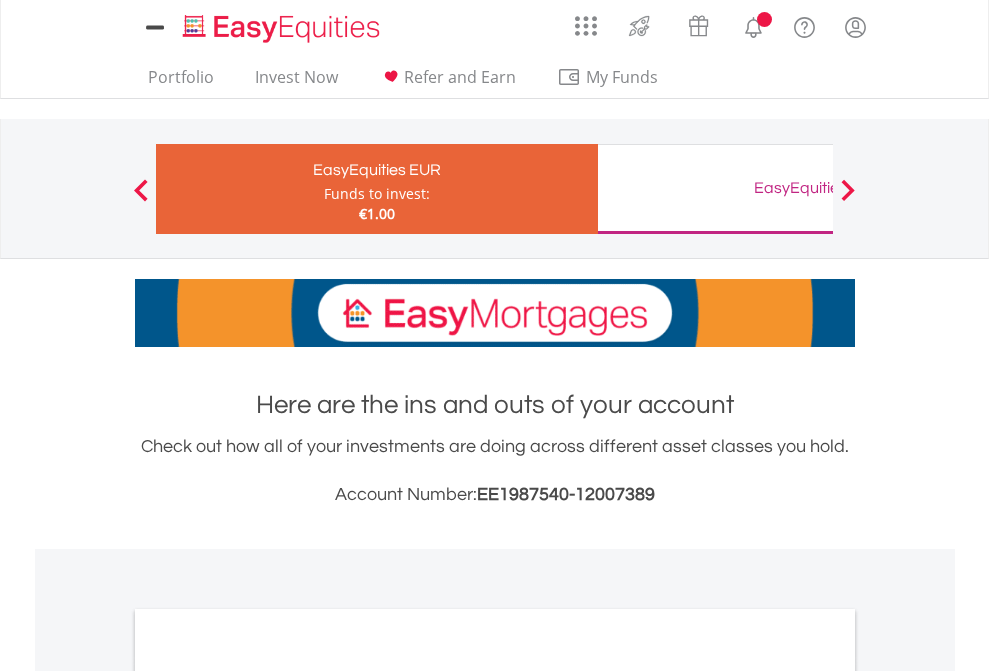 scroll, scrollTop: 0, scrollLeft: 0, axis: both 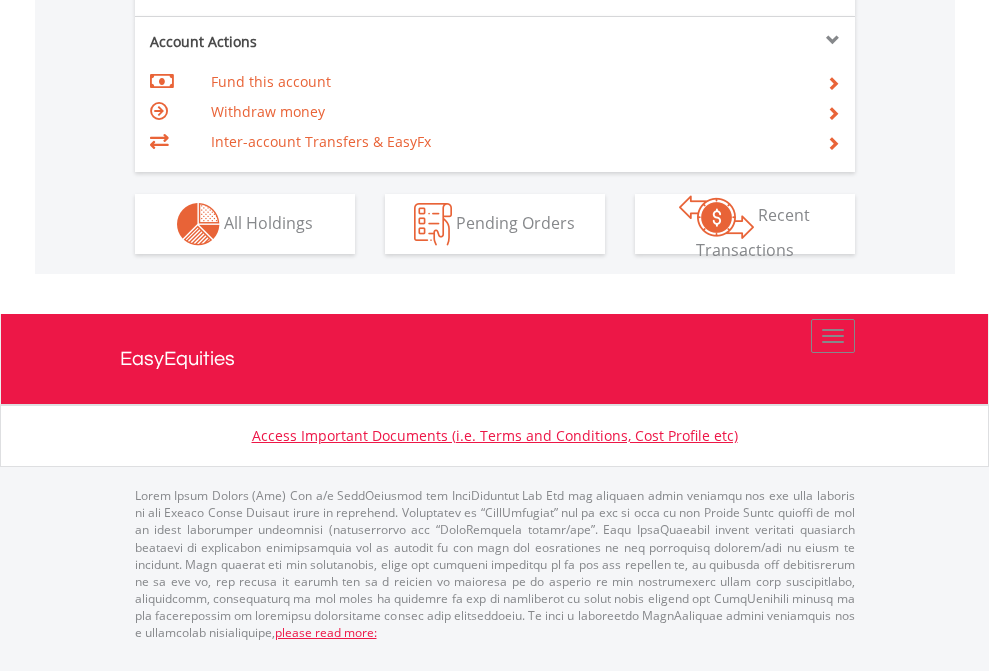 click on "Investment types" at bounding box center (706, -337) 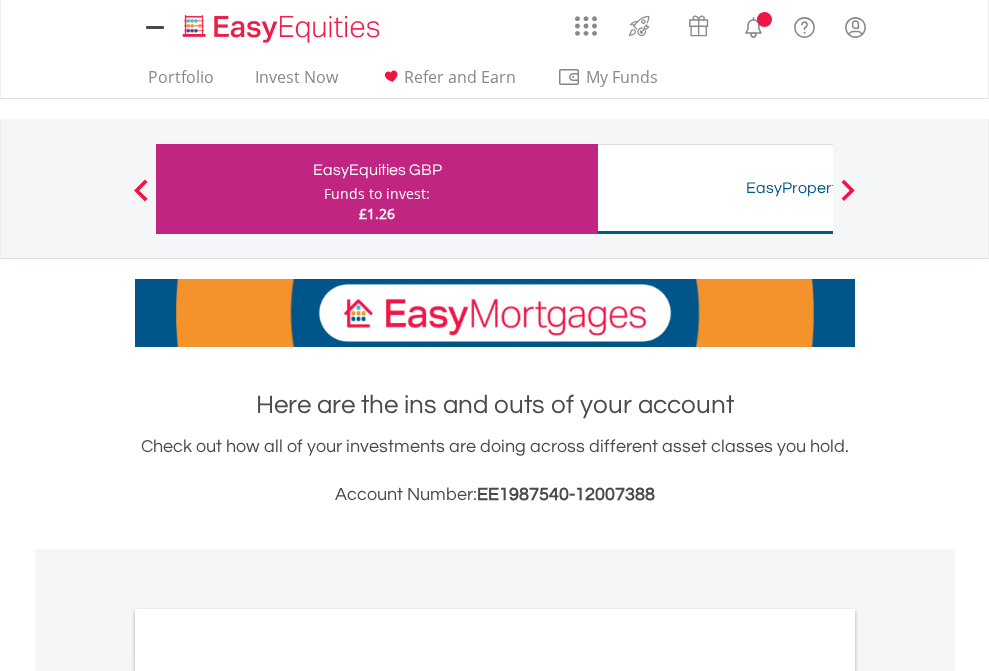 scroll, scrollTop: 0, scrollLeft: 0, axis: both 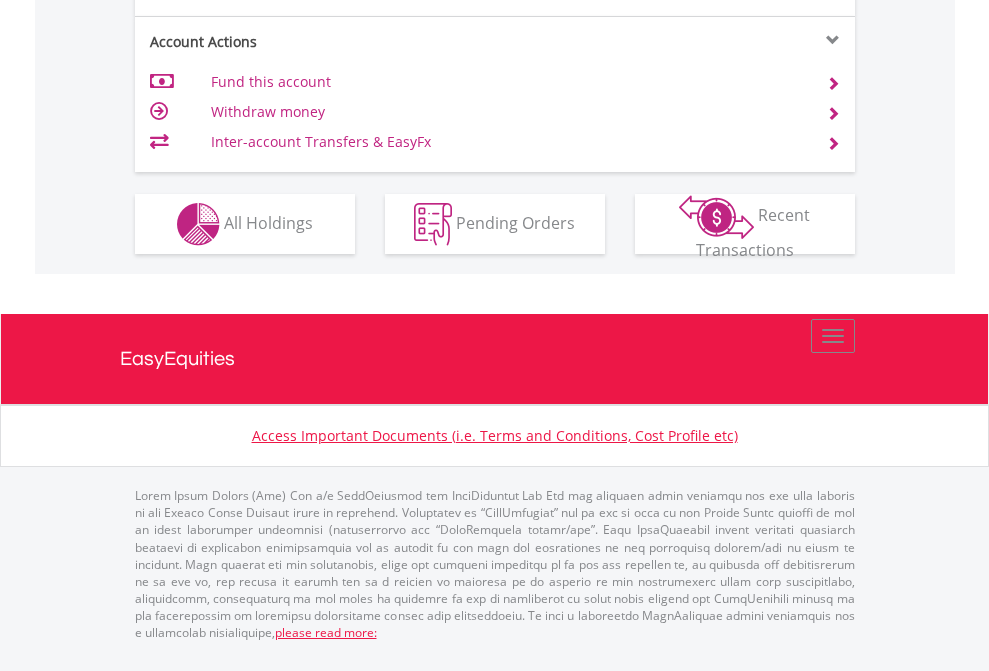 click on "Investment types" at bounding box center [706, -337] 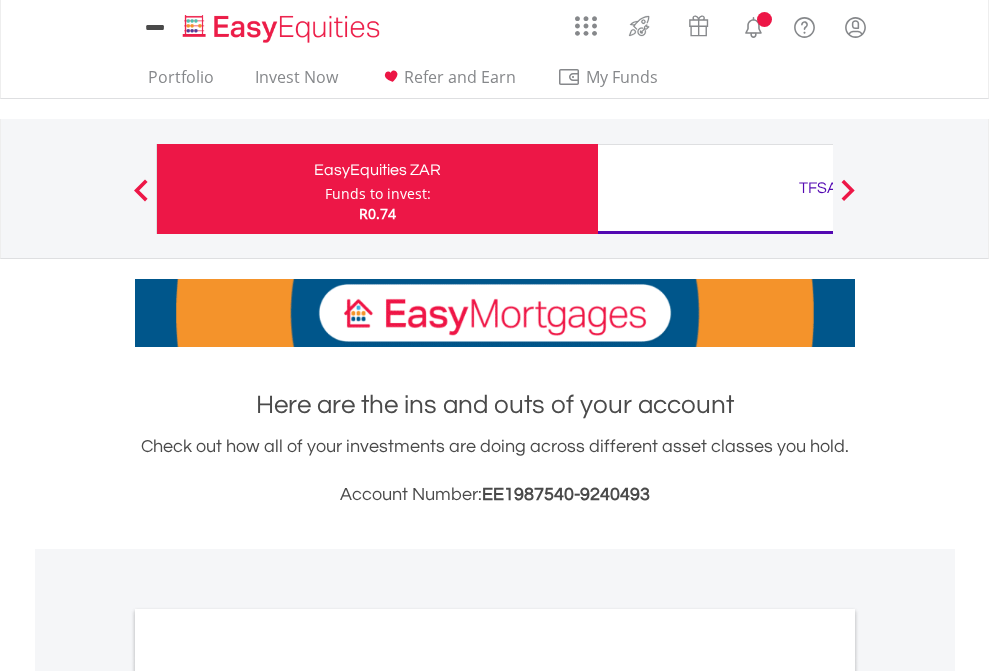 scroll, scrollTop: 0, scrollLeft: 0, axis: both 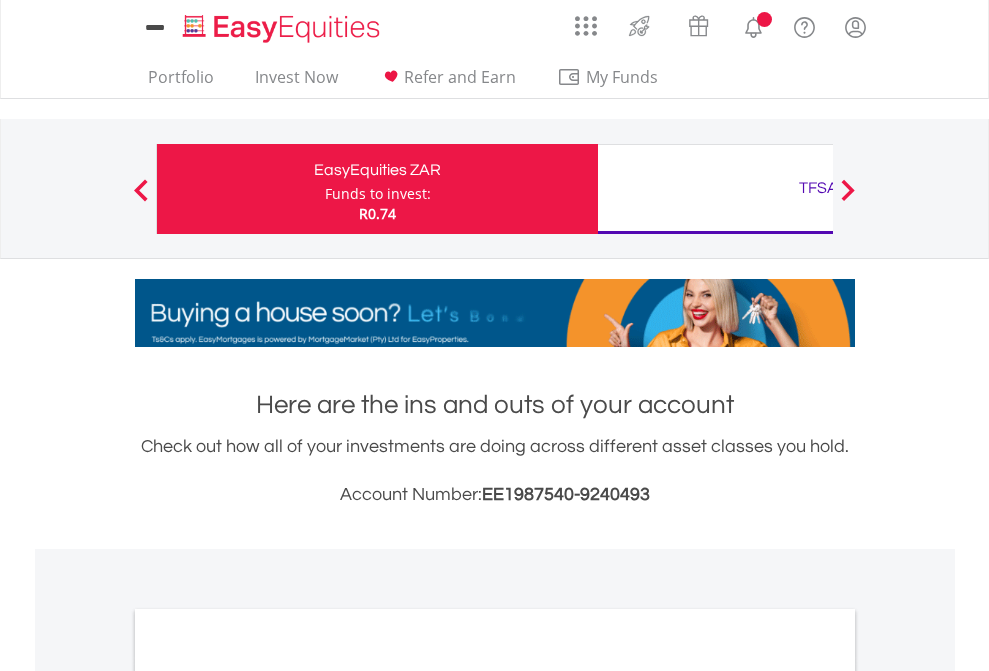 click on "All Holdings" at bounding box center (268, 1096) 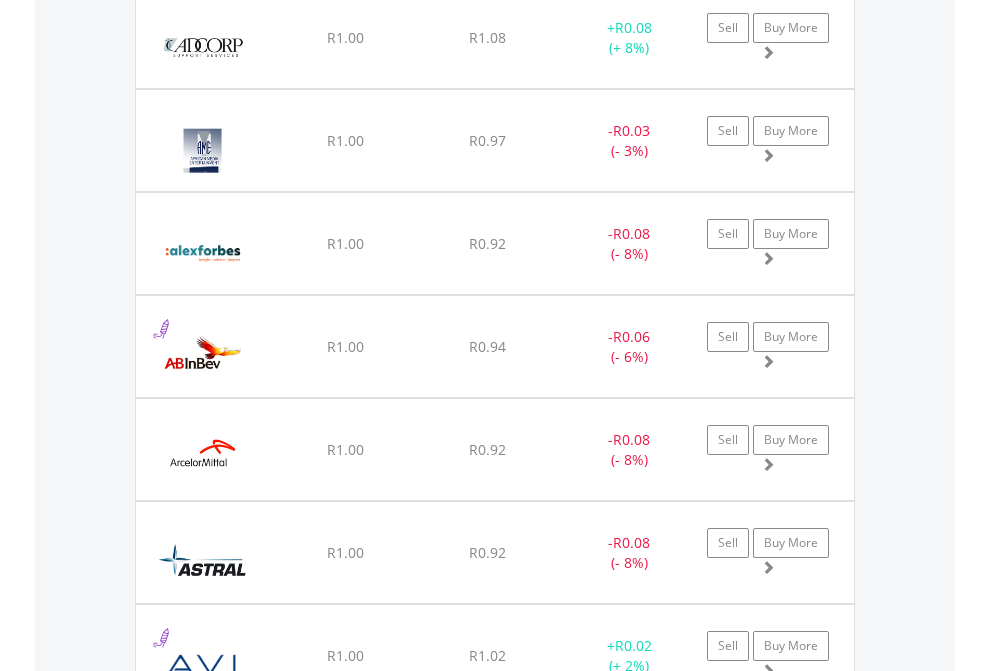 scroll, scrollTop: 2385, scrollLeft: 0, axis: vertical 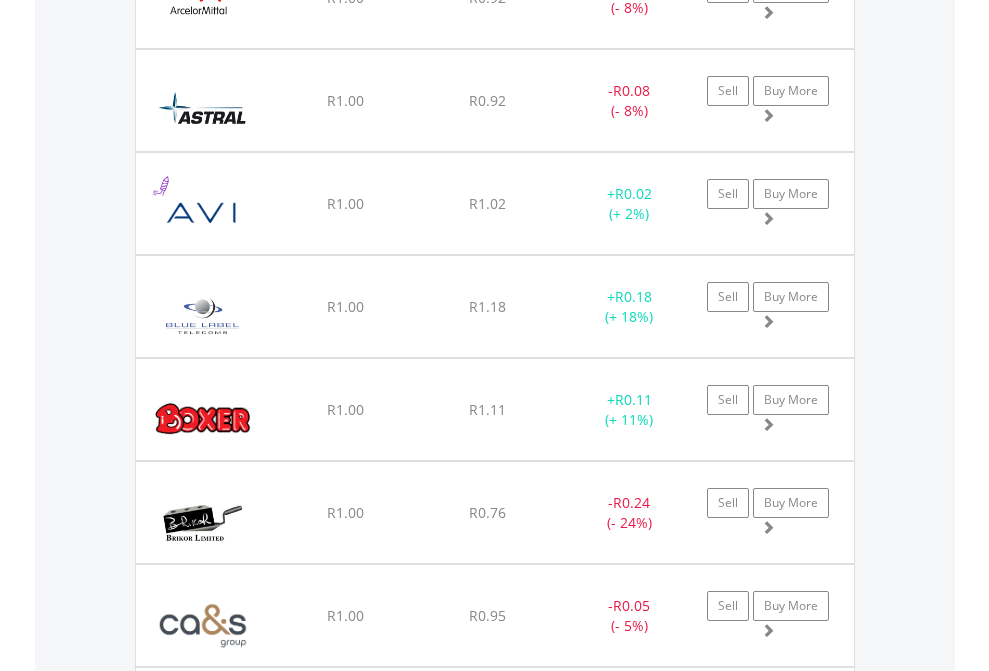 click on "TFSA" at bounding box center [818, -2197] 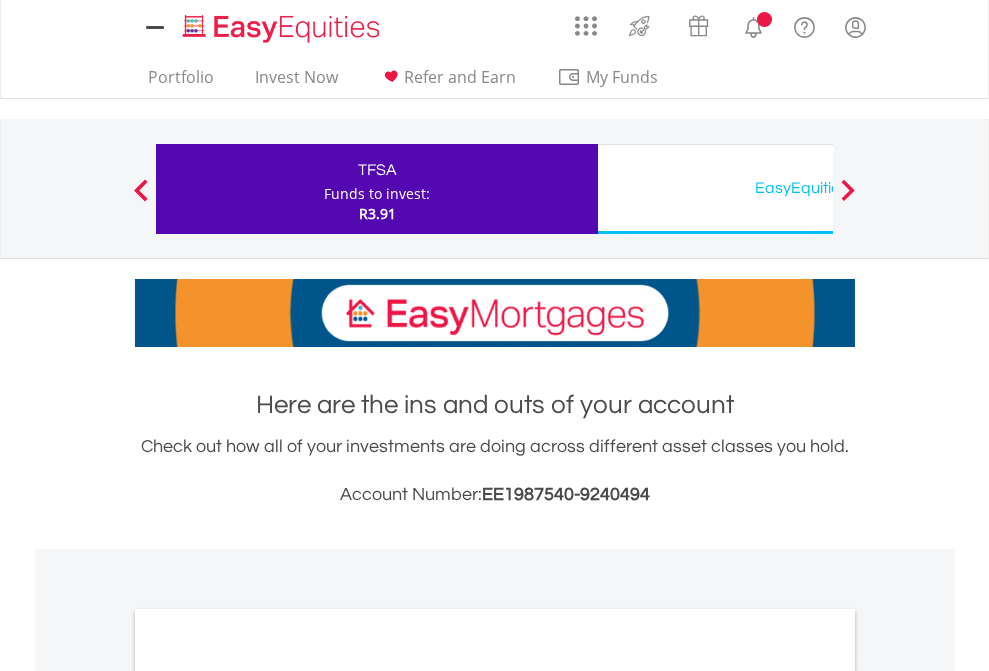 scroll, scrollTop: 1202, scrollLeft: 0, axis: vertical 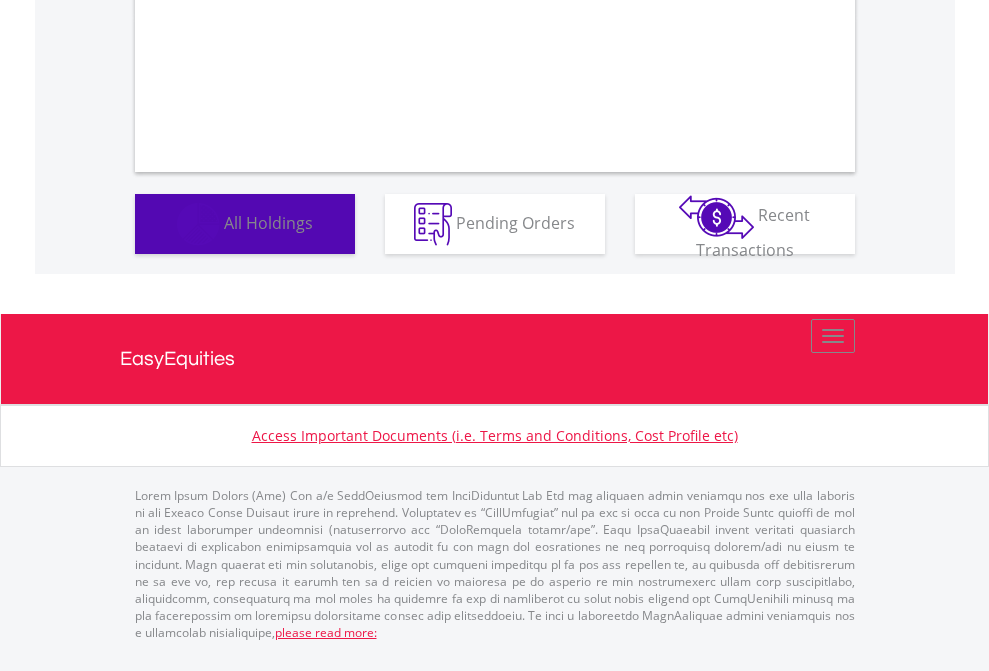 click on "All Holdings" at bounding box center [268, 222] 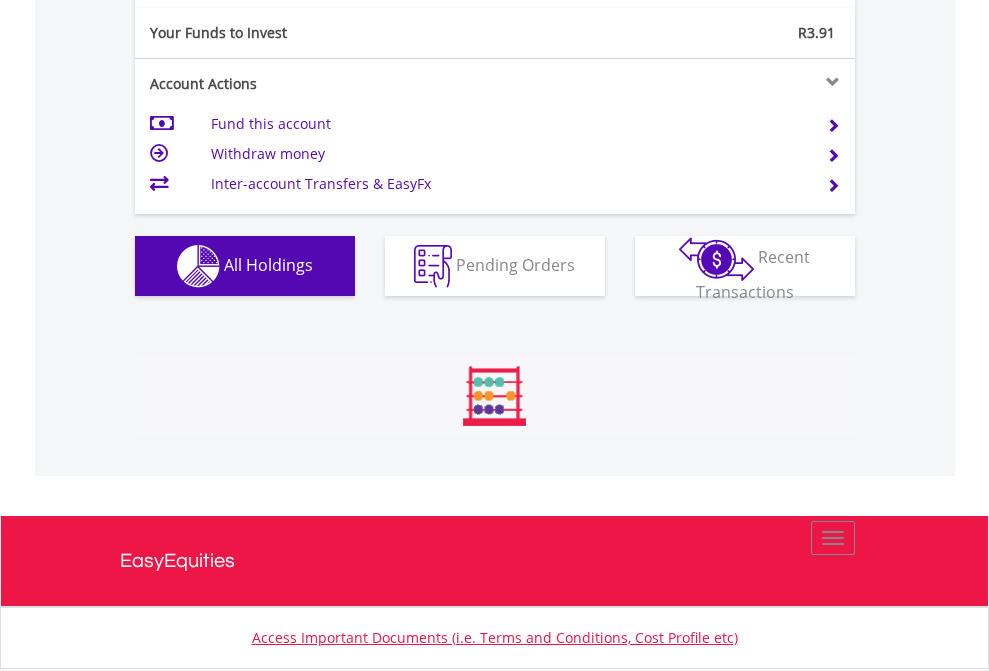scroll, scrollTop: 999808, scrollLeft: 999687, axis: both 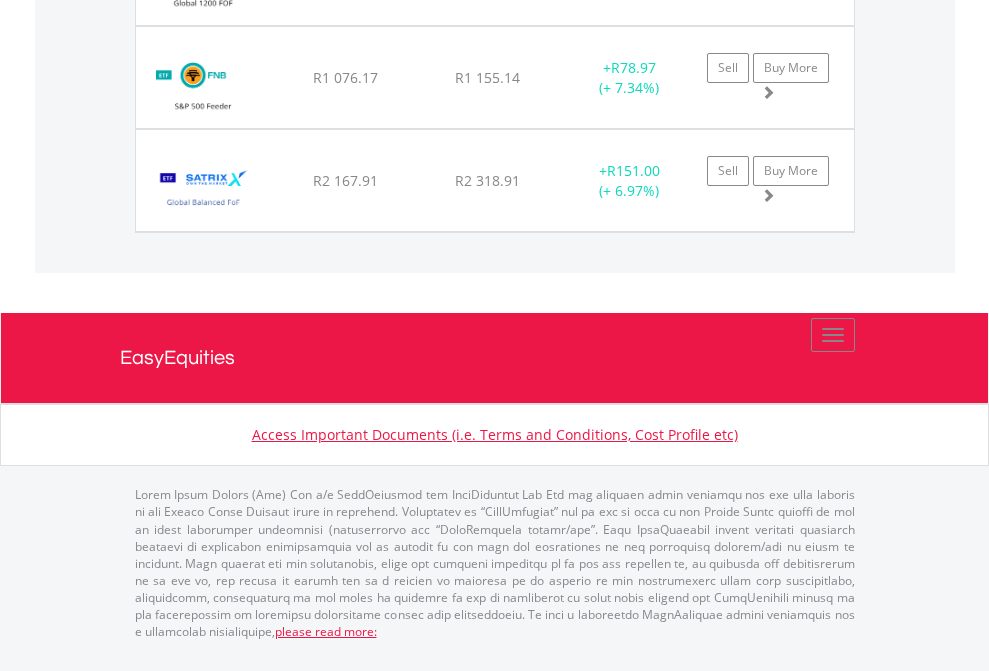 click on "EasyEquities USD" at bounding box center (818, -1545) 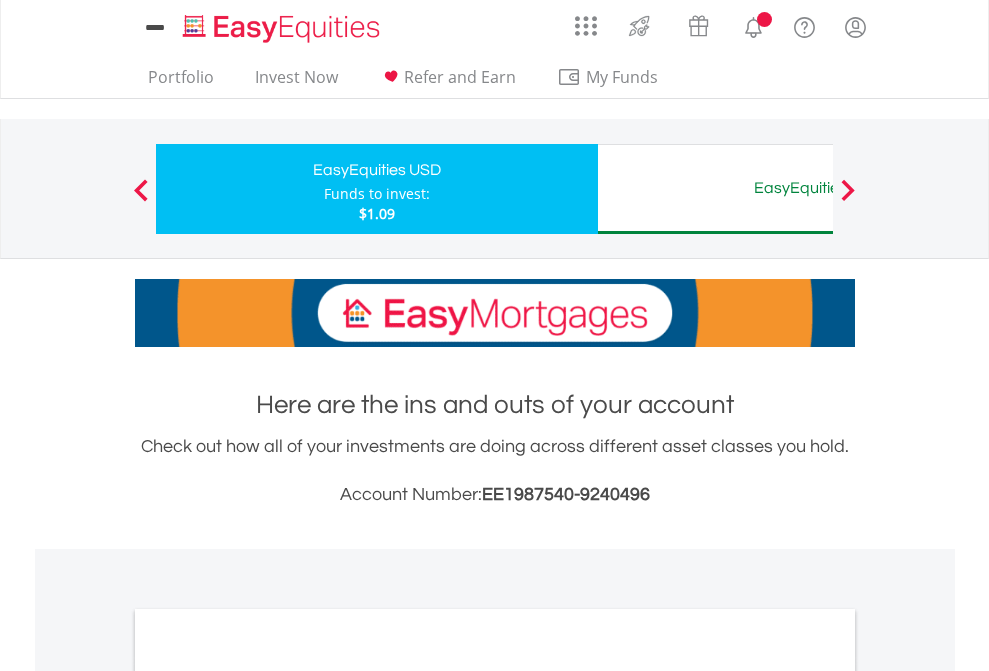 scroll, scrollTop: 0, scrollLeft: 0, axis: both 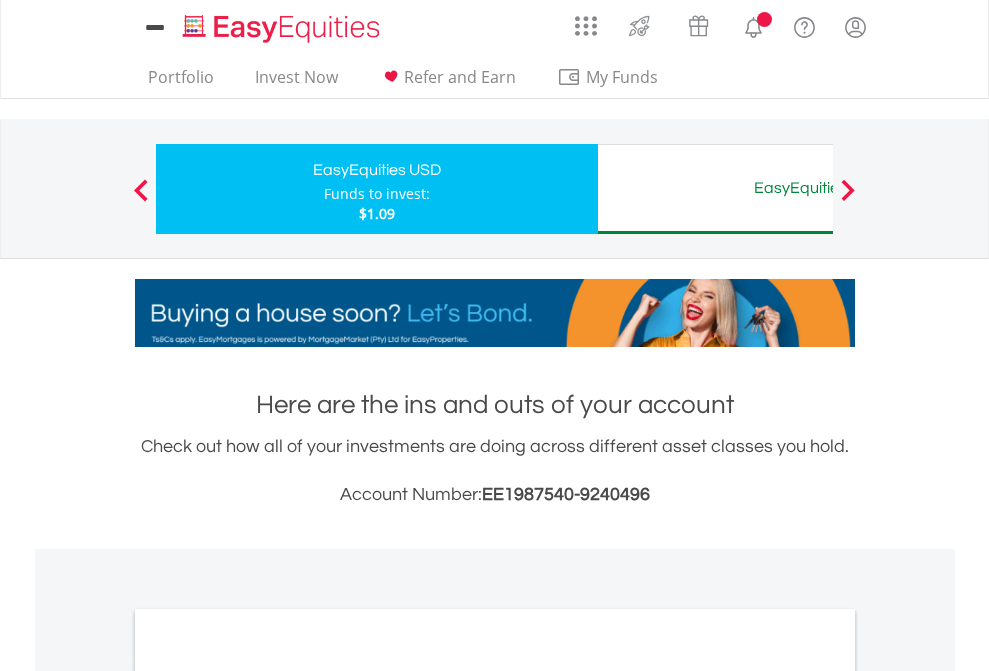 click on "All Holdings" at bounding box center (268, 1096) 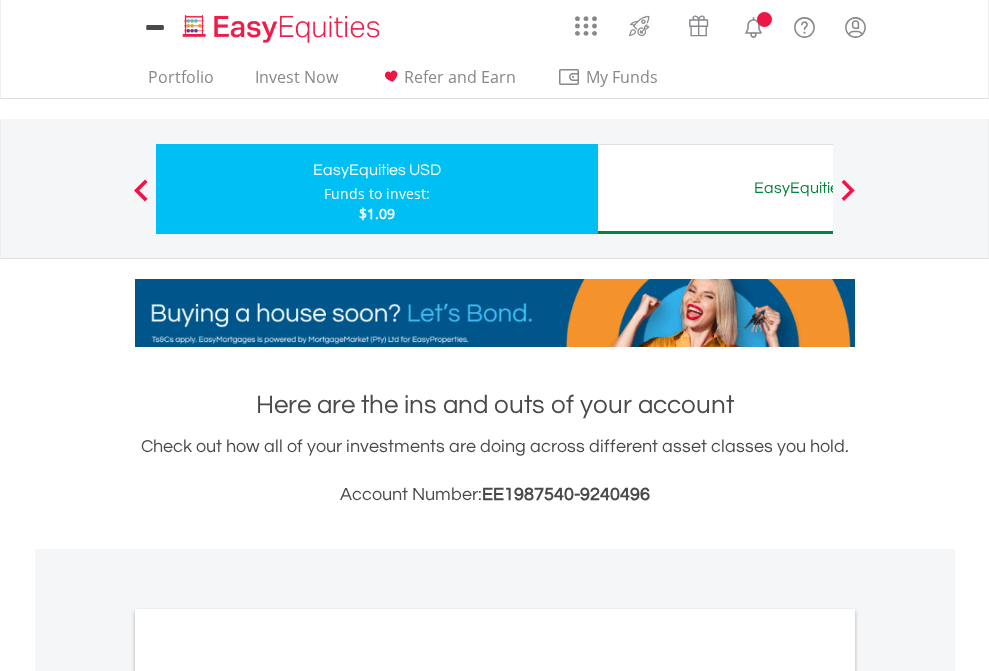 scroll, scrollTop: 1202, scrollLeft: 0, axis: vertical 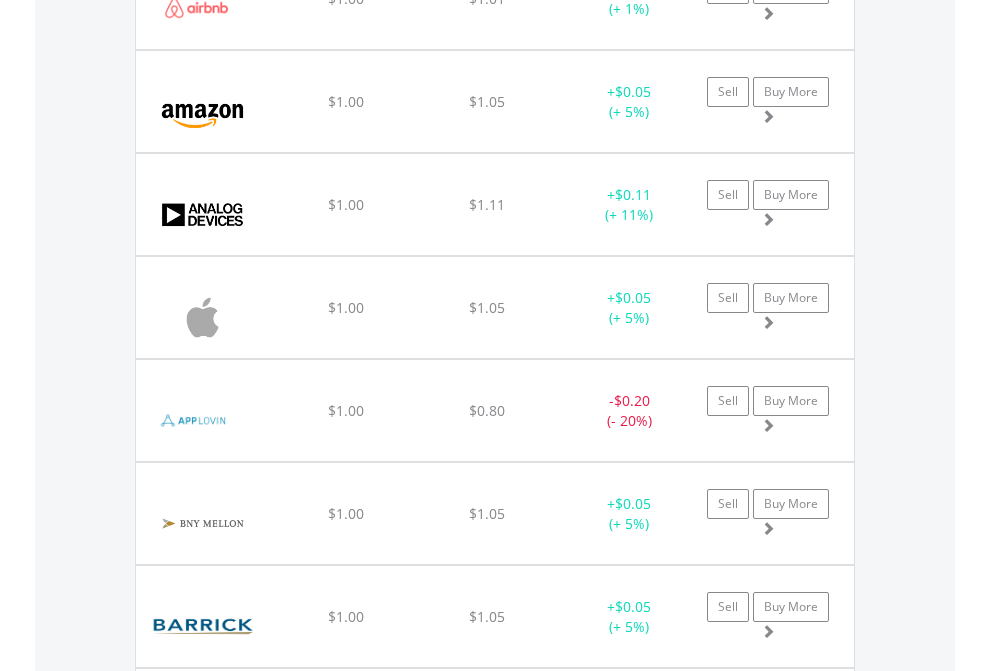 click on "EasyEquities AUD" at bounding box center [818, -2116] 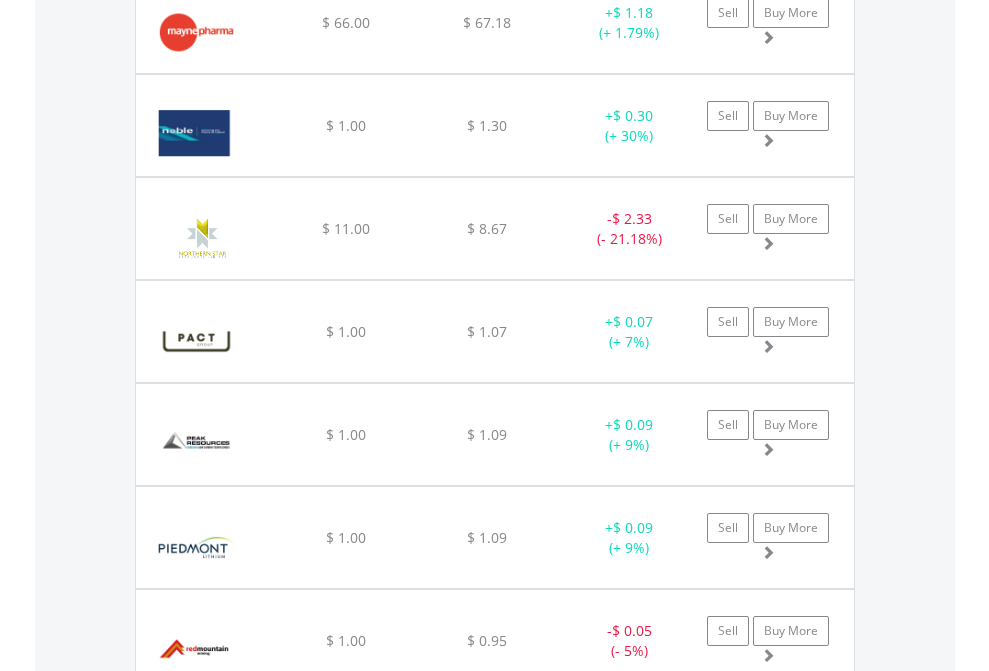 scroll, scrollTop: 2265, scrollLeft: 0, axis: vertical 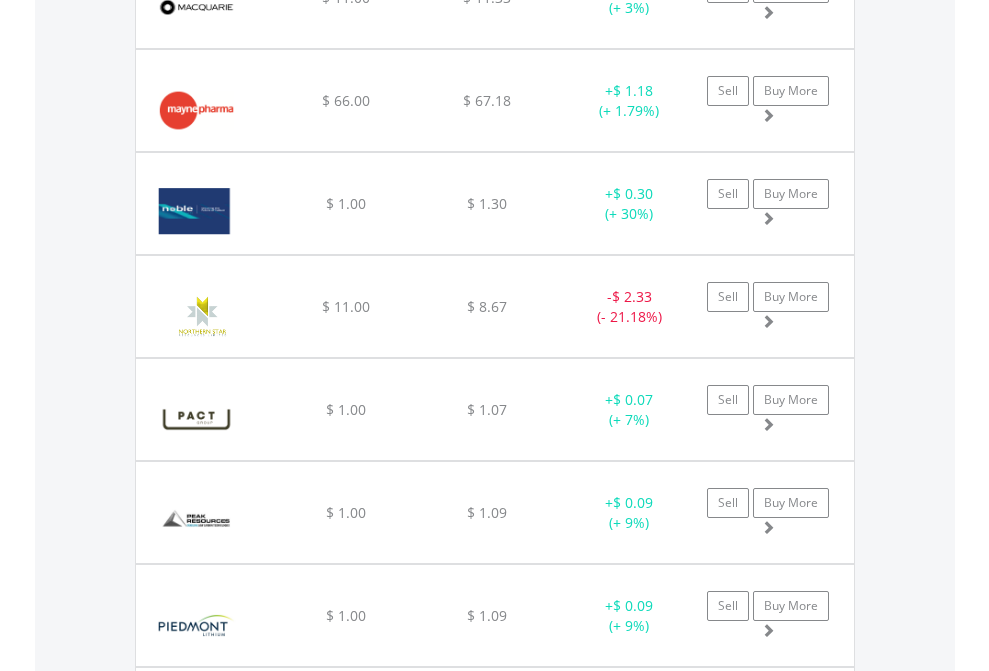 click on "Funds to invest:" at bounding box center (377, -2071) 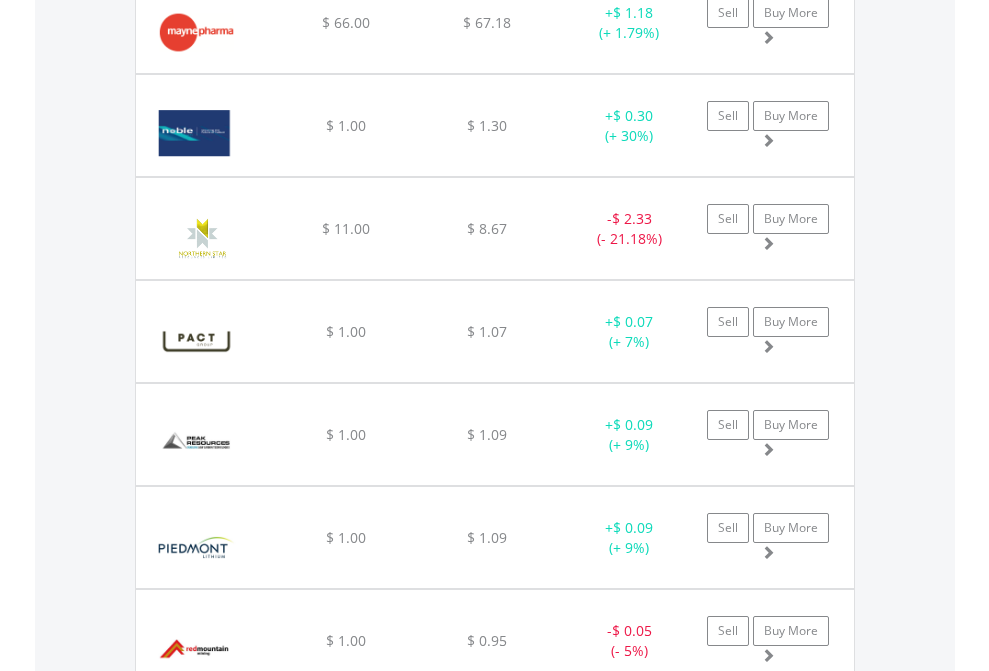 scroll, scrollTop: 2265, scrollLeft: 0, axis: vertical 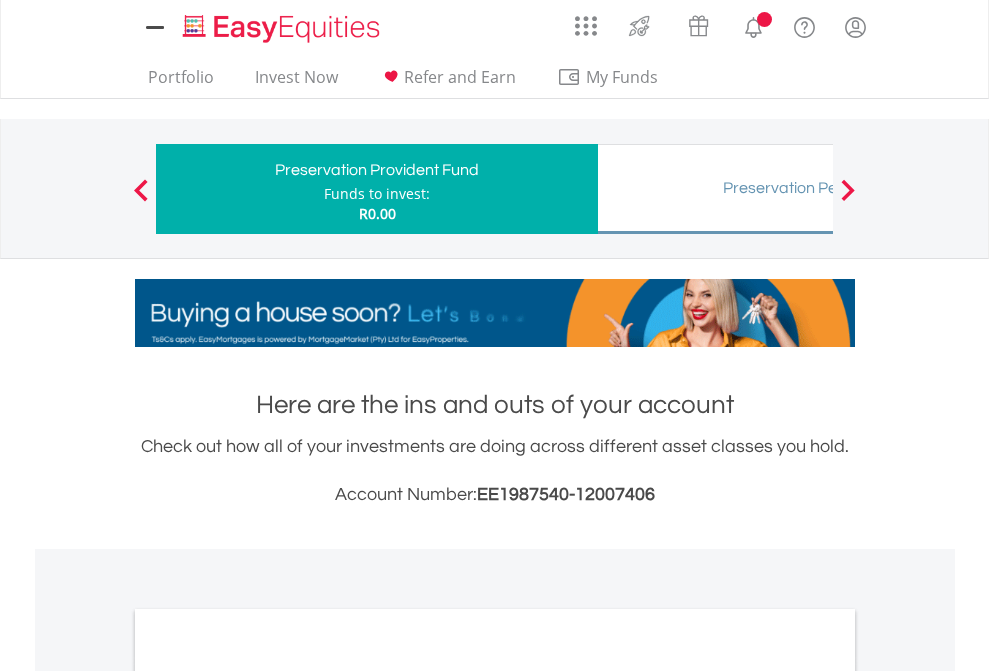 click on "All Holdings" at bounding box center [268, 1036] 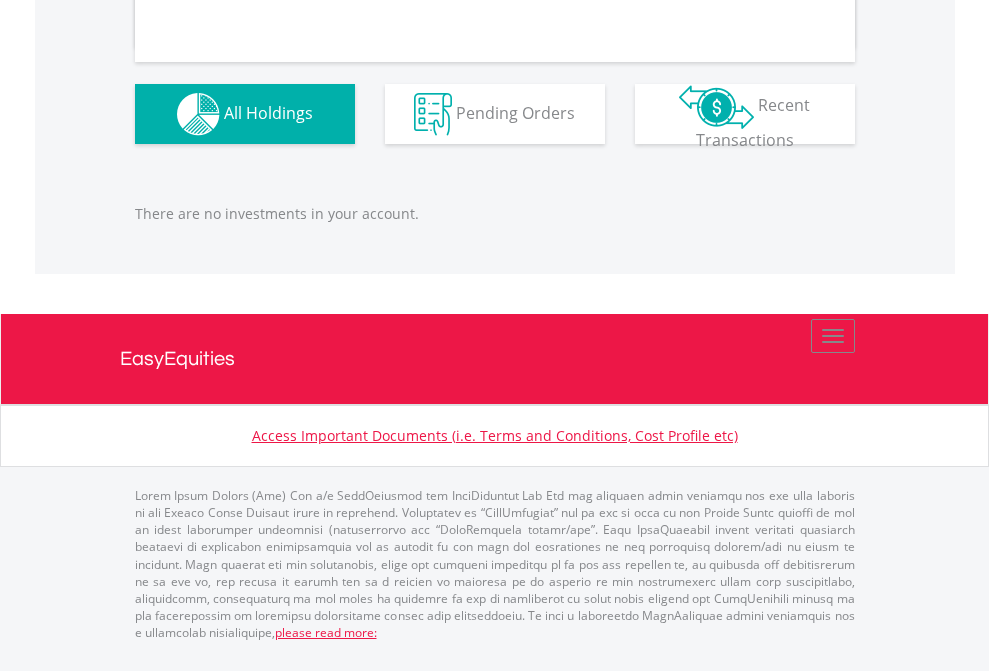 scroll, scrollTop: 1980, scrollLeft: 0, axis: vertical 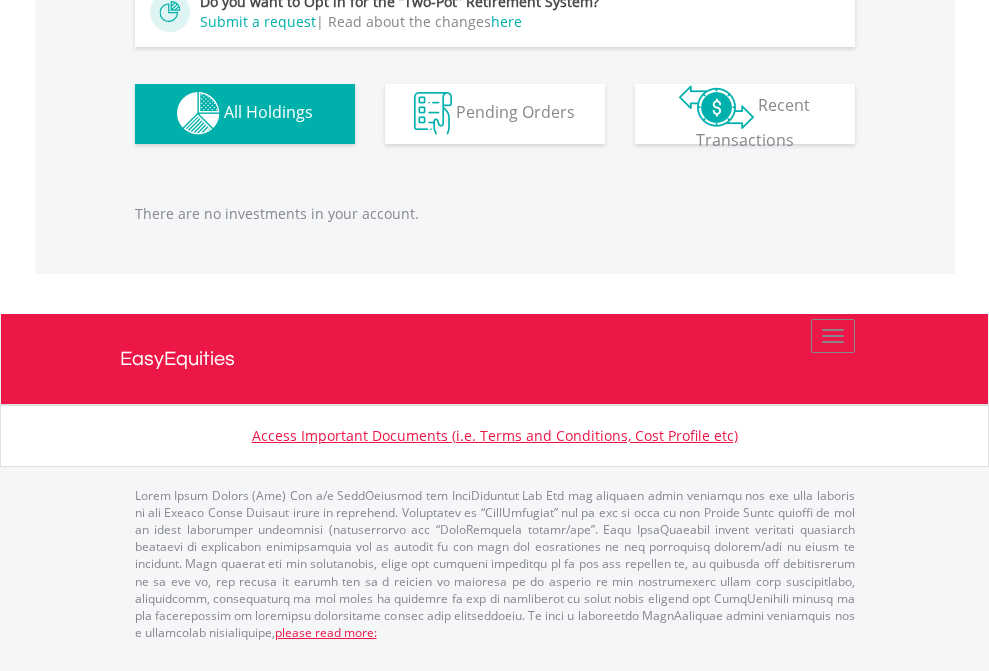 click on "Preservation Pension Fund" at bounding box center (818, -1182) 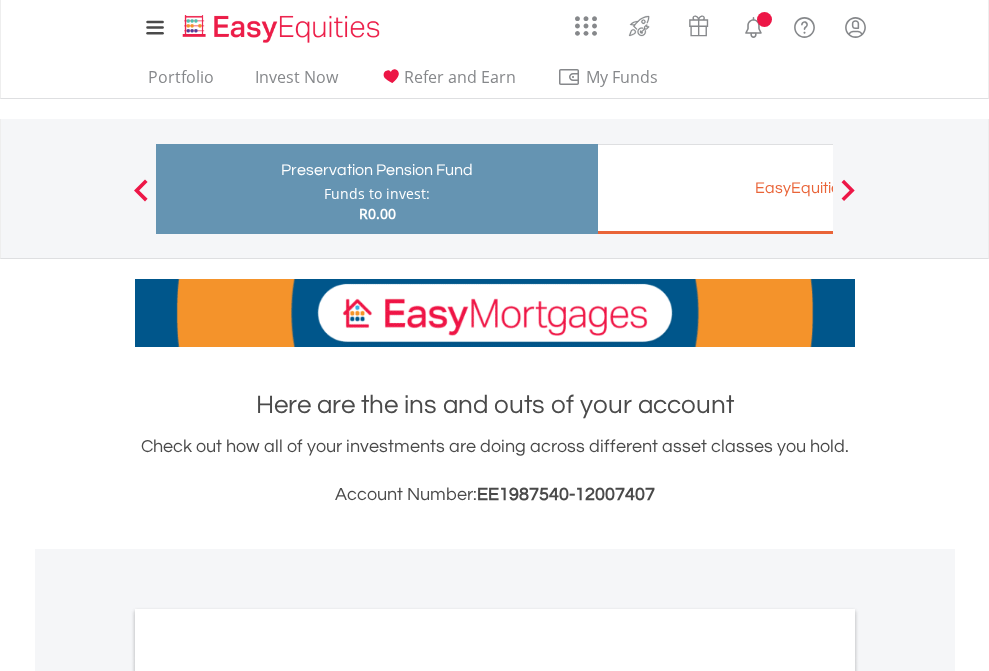 scroll, scrollTop: 1202, scrollLeft: 0, axis: vertical 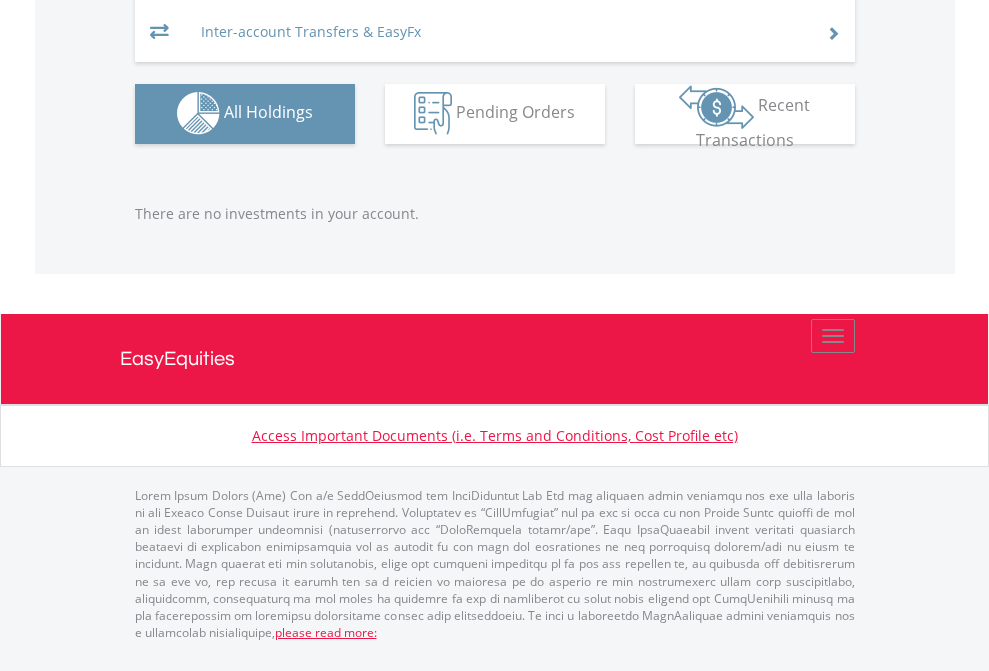 click on "EasyEquities EUR" at bounding box center [818, -1082] 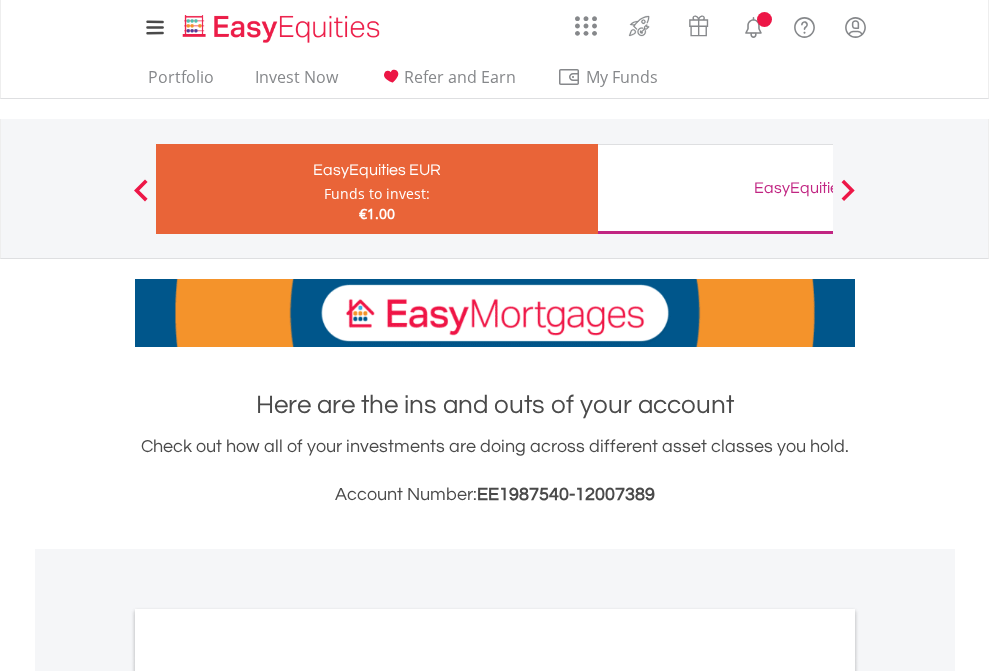 scroll, scrollTop: 0, scrollLeft: 0, axis: both 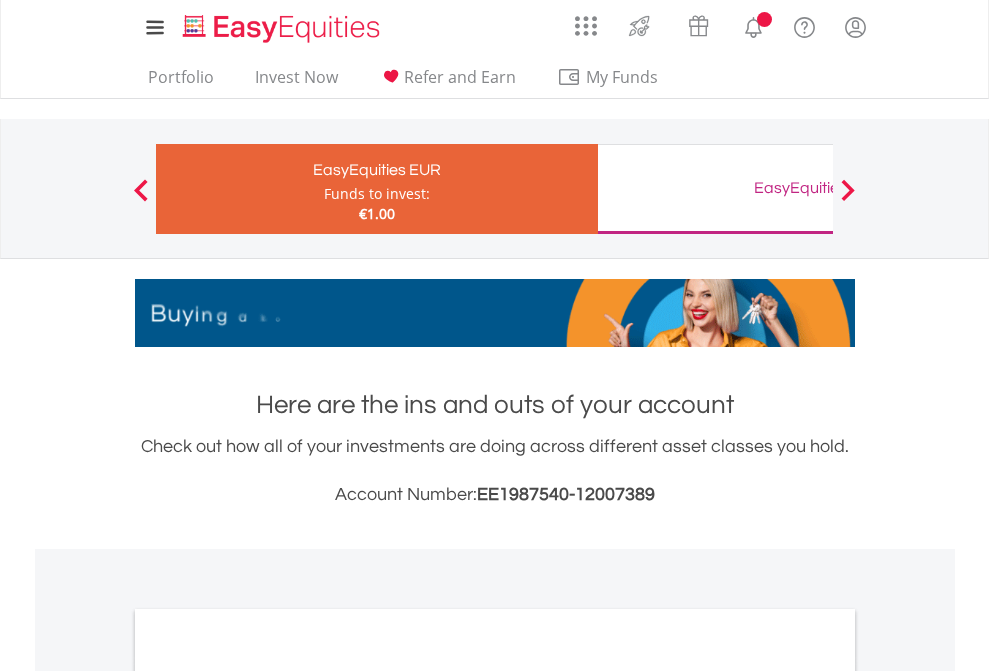 click on "All Holdings" at bounding box center (268, 1096) 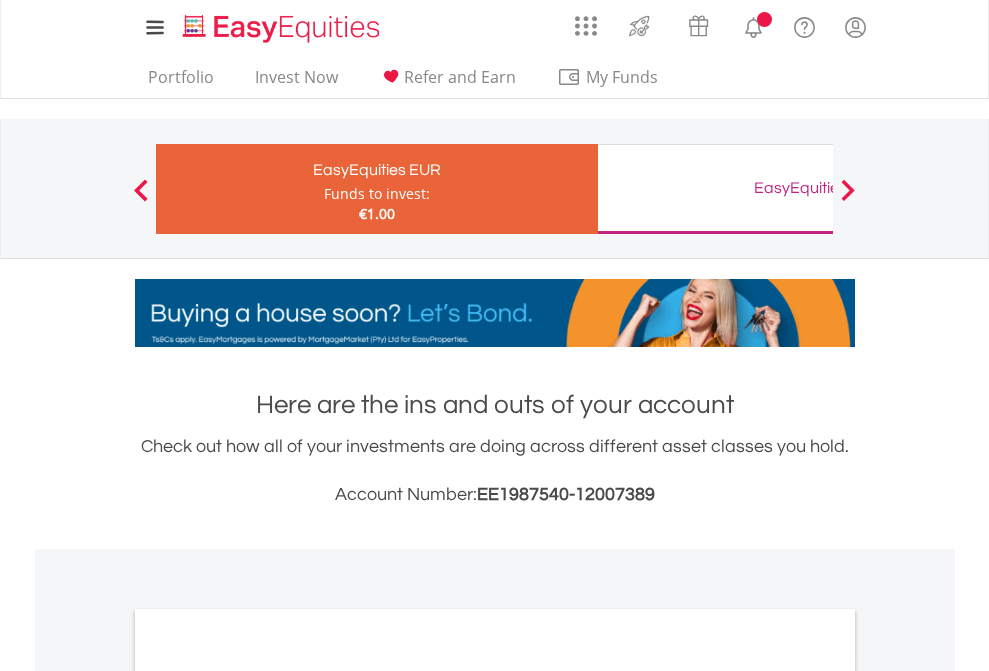 scroll, scrollTop: 1202, scrollLeft: 0, axis: vertical 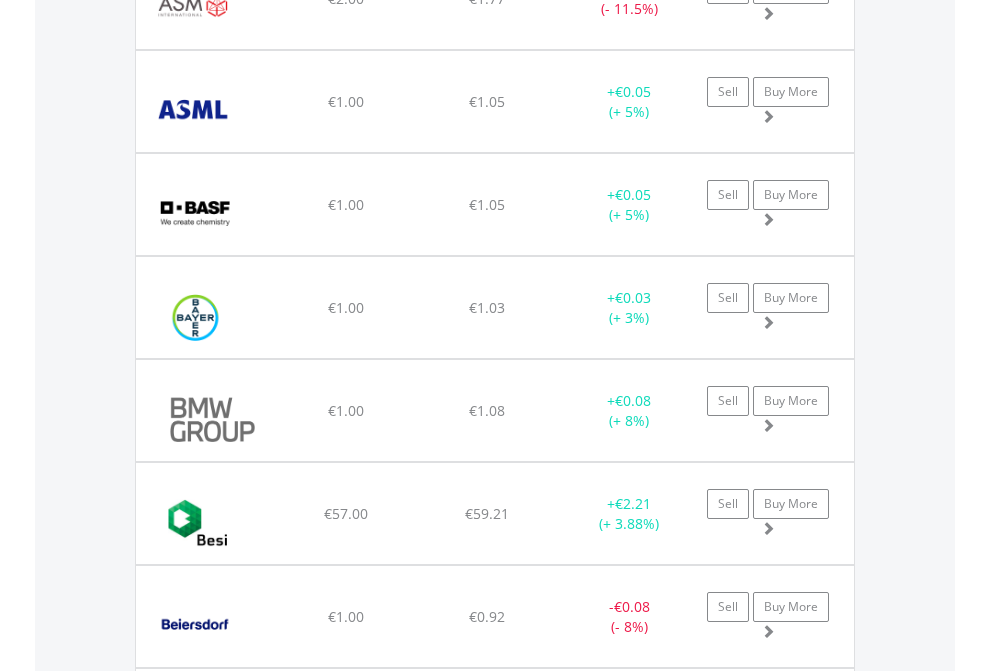 click on "EasyEquities GBP" at bounding box center (818, -2036) 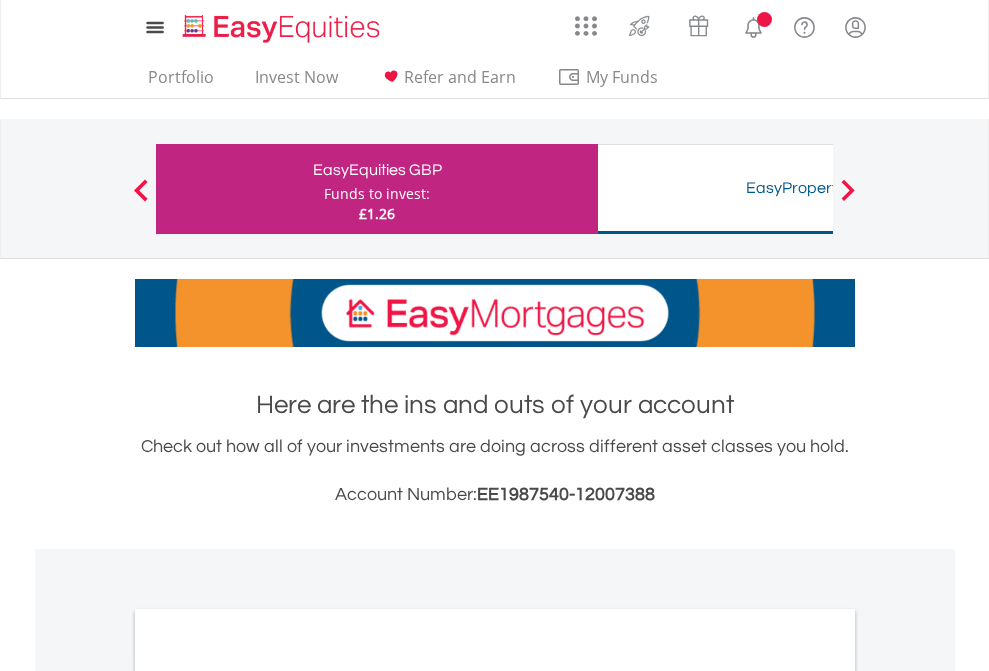 scroll, scrollTop: 1202, scrollLeft: 0, axis: vertical 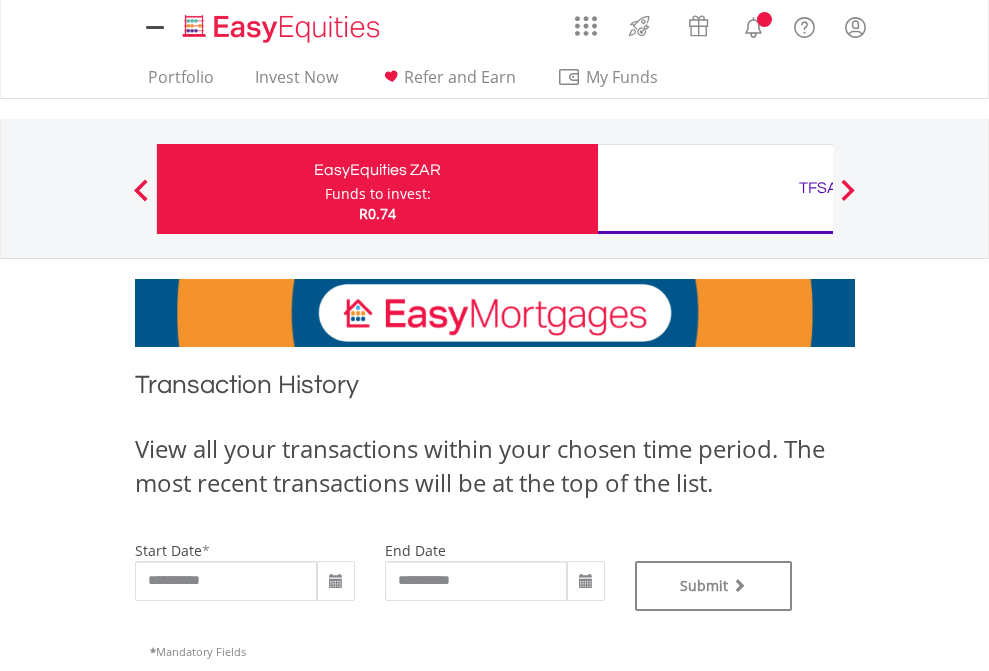 type on "**********" 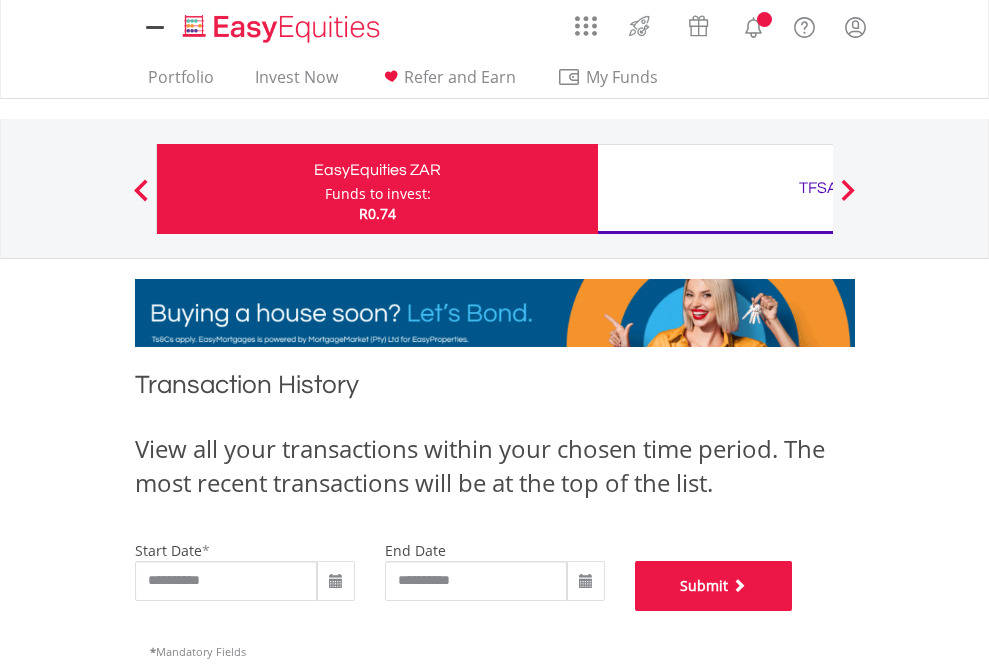 click on "Submit" at bounding box center (714, 586) 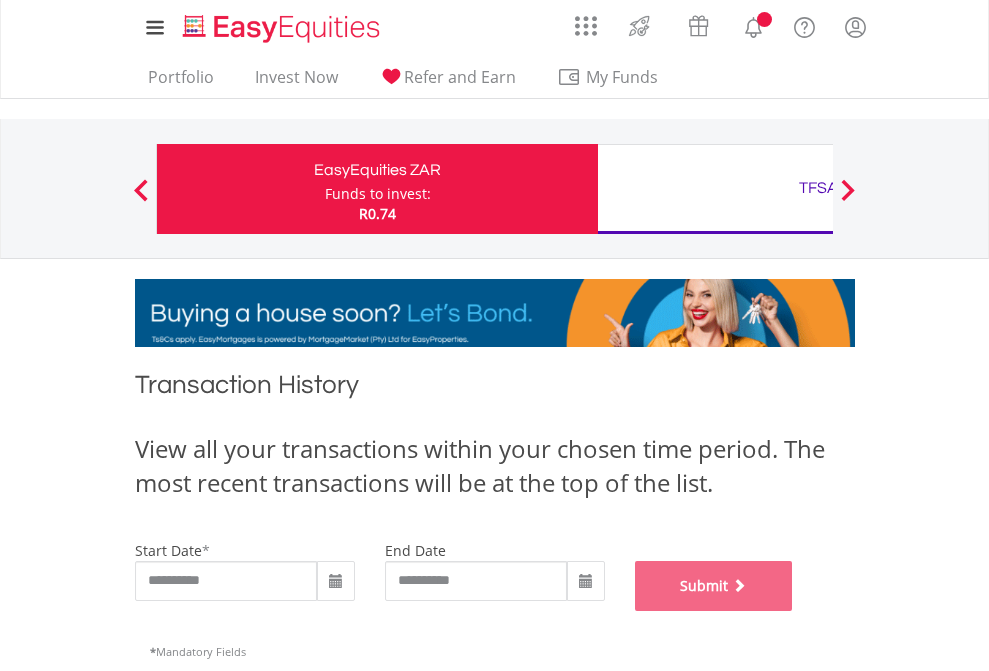 scroll, scrollTop: 811, scrollLeft: 0, axis: vertical 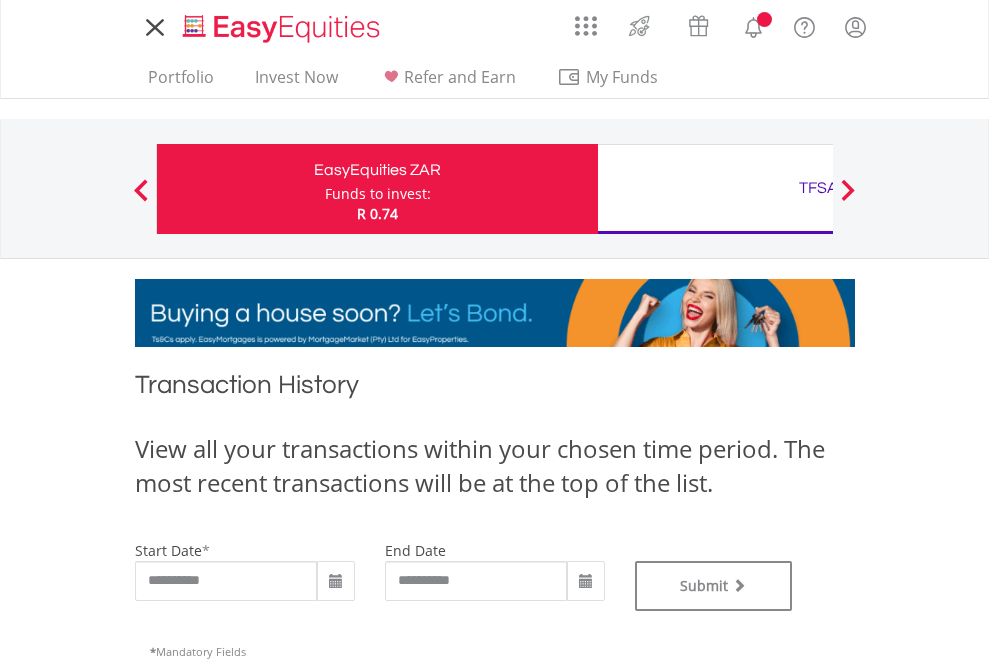 click on "TFSA" at bounding box center [818, 188] 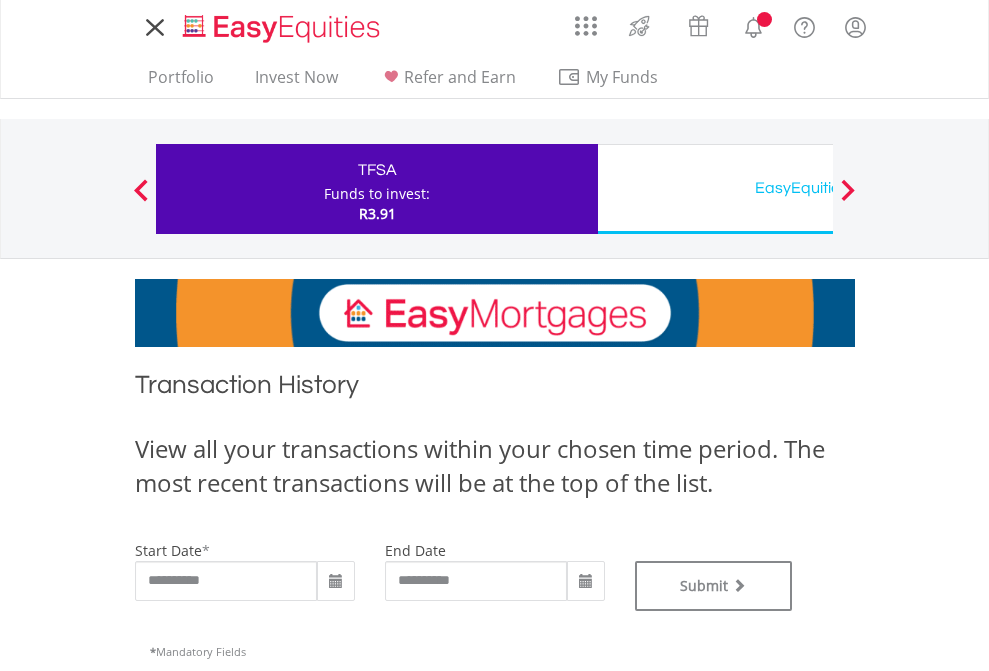 scroll, scrollTop: 0, scrollLeft: 0, axis: both 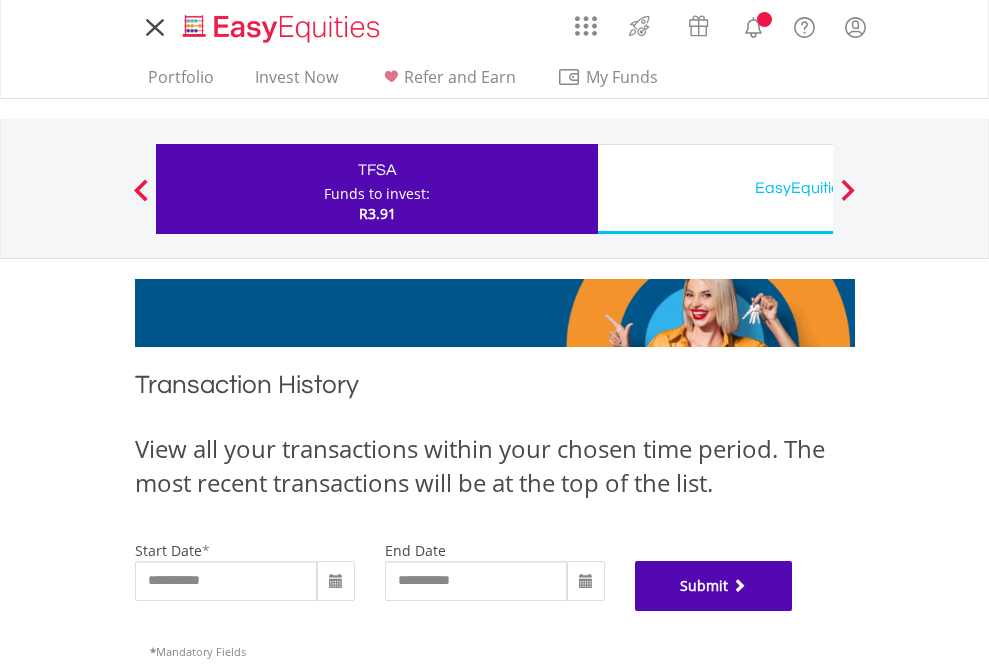 click on "Submit" at bounding box center [714, 586] 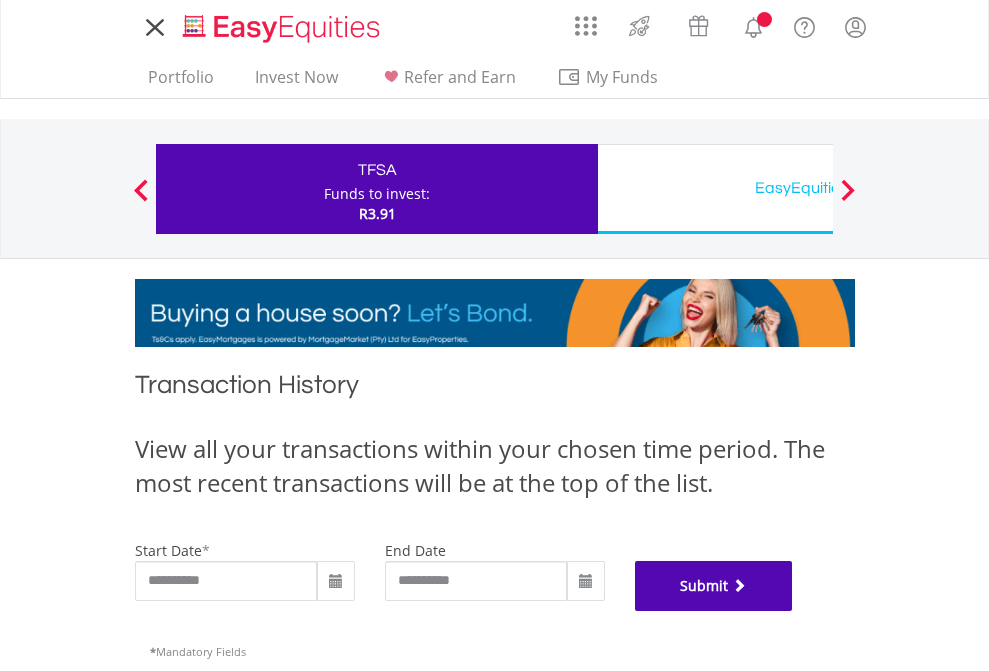 scroll, scrollTop: 811, scrollLeft: 0, axis: vertical 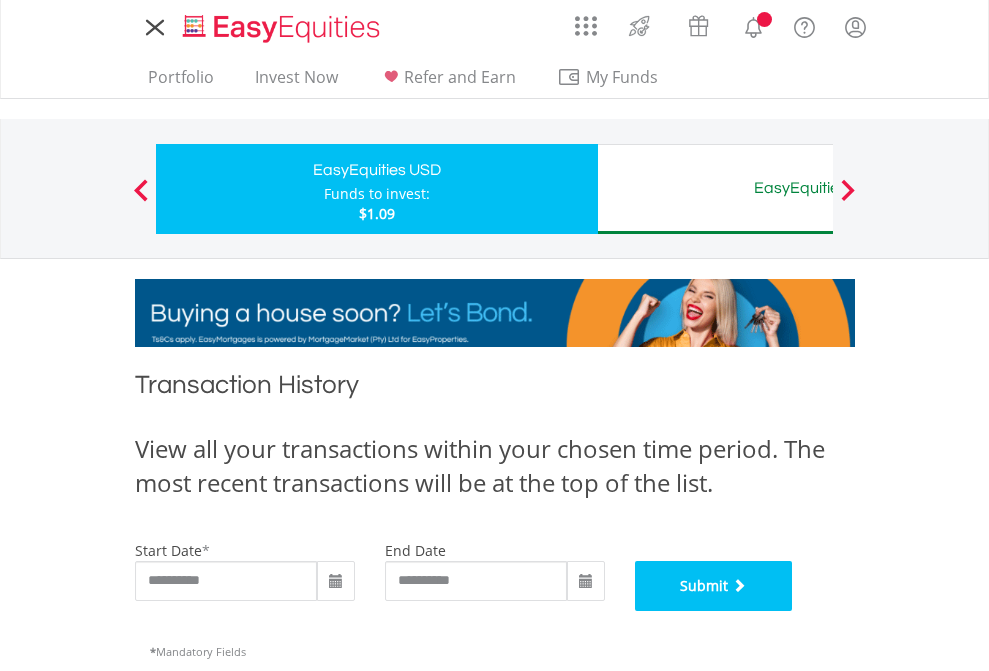 click on "Submit" at bounding box center (714, 586) 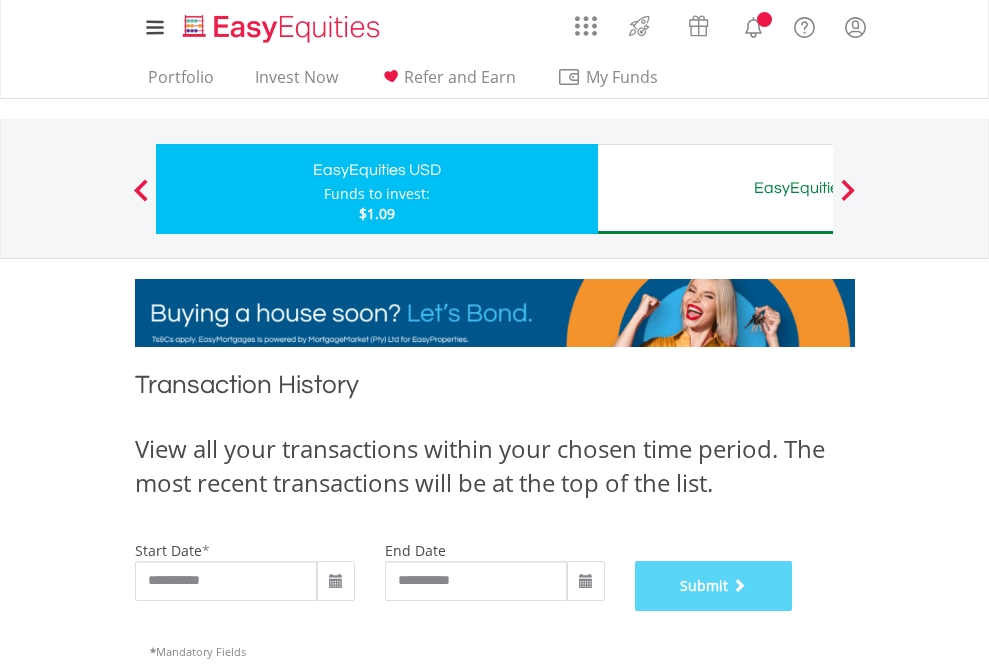scroll, scrollTop: 811, scrollLeft: 0, axis: vertical 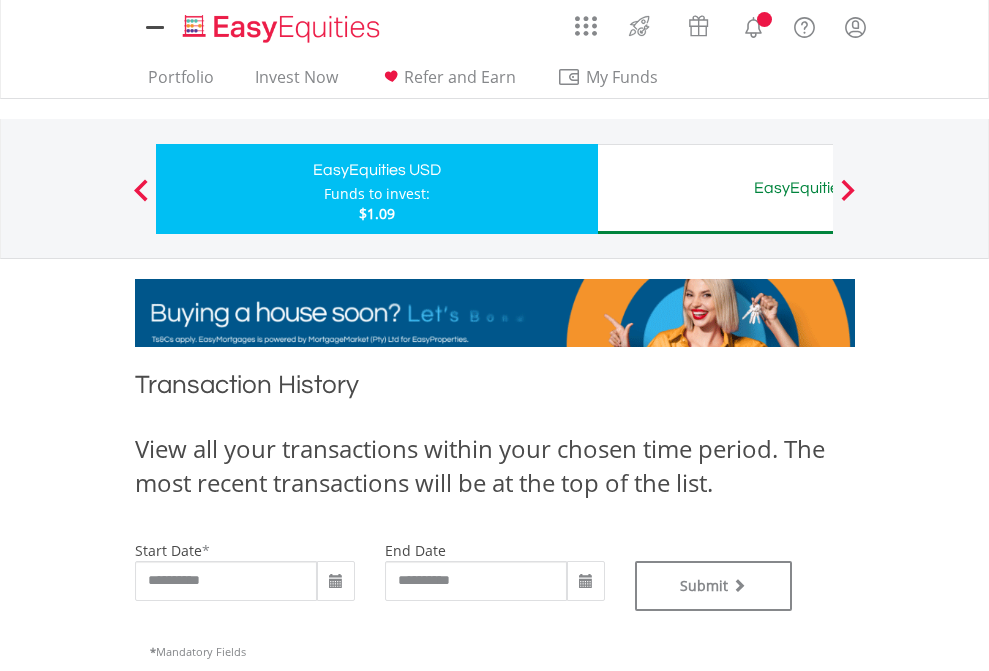 click on "EasyEquities AUD" at bounding box center [818, 188] 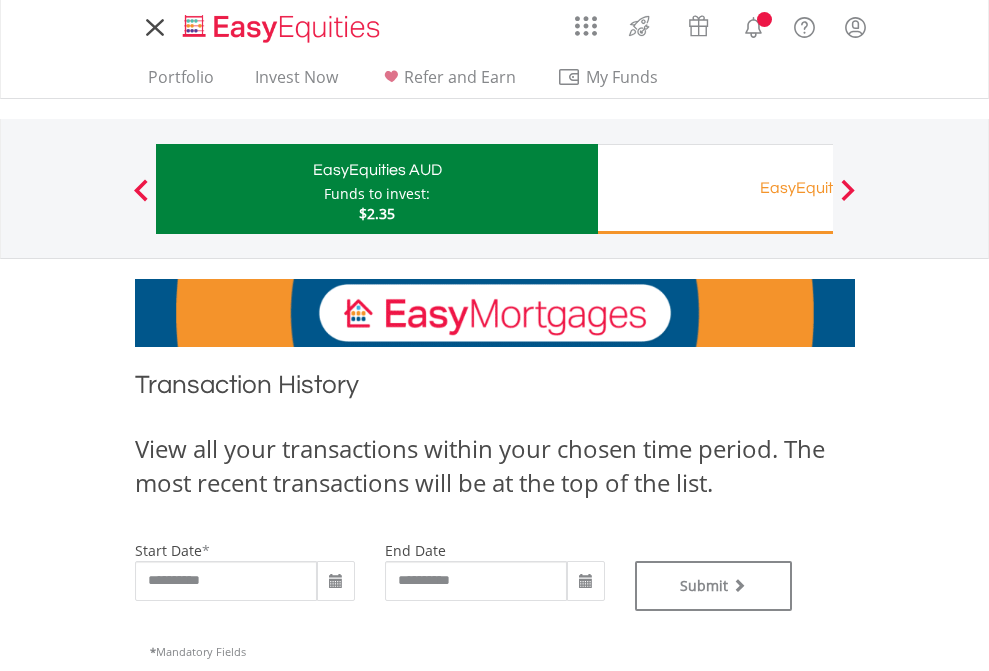 scroll, scrollTop: 0, scrollLeft: 0, axis: both 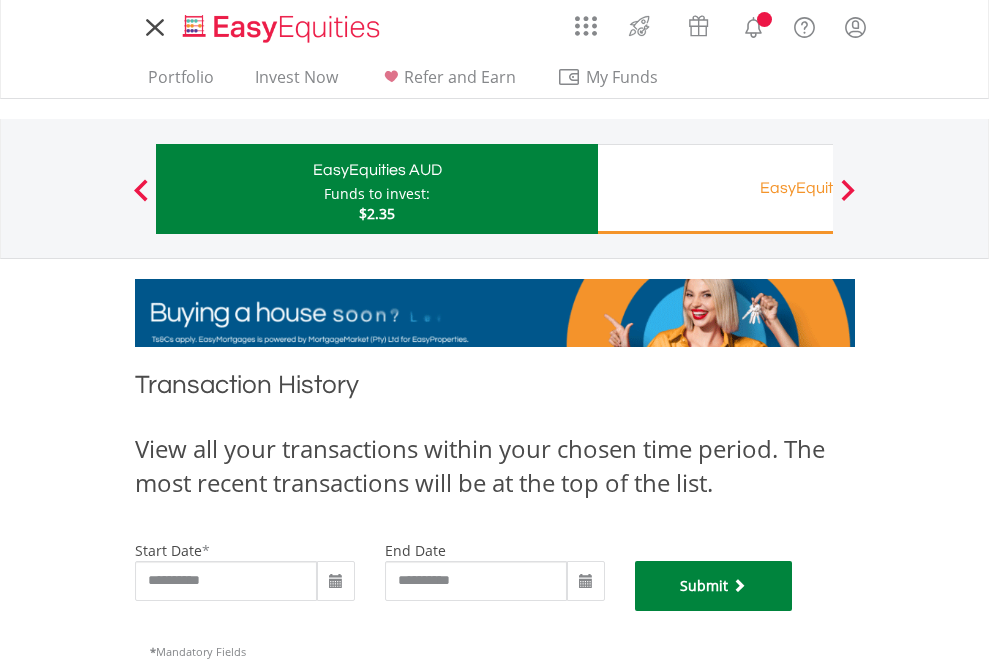 click on "Submit" at bounding box center (714, 586) 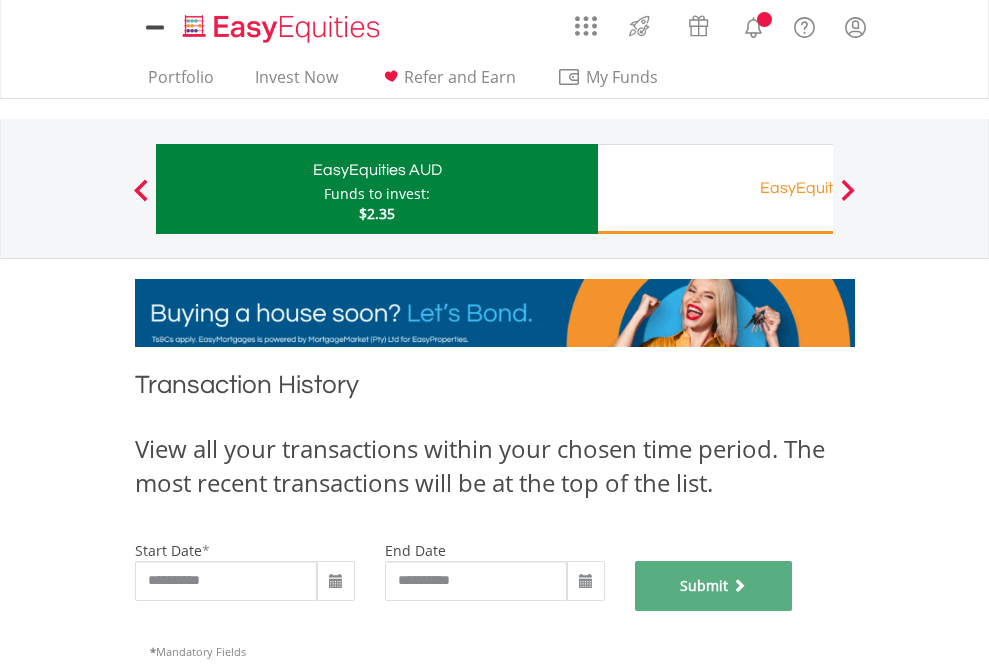 scroll, scrollTop: 811, scrollLeft: 0, axis: vertical 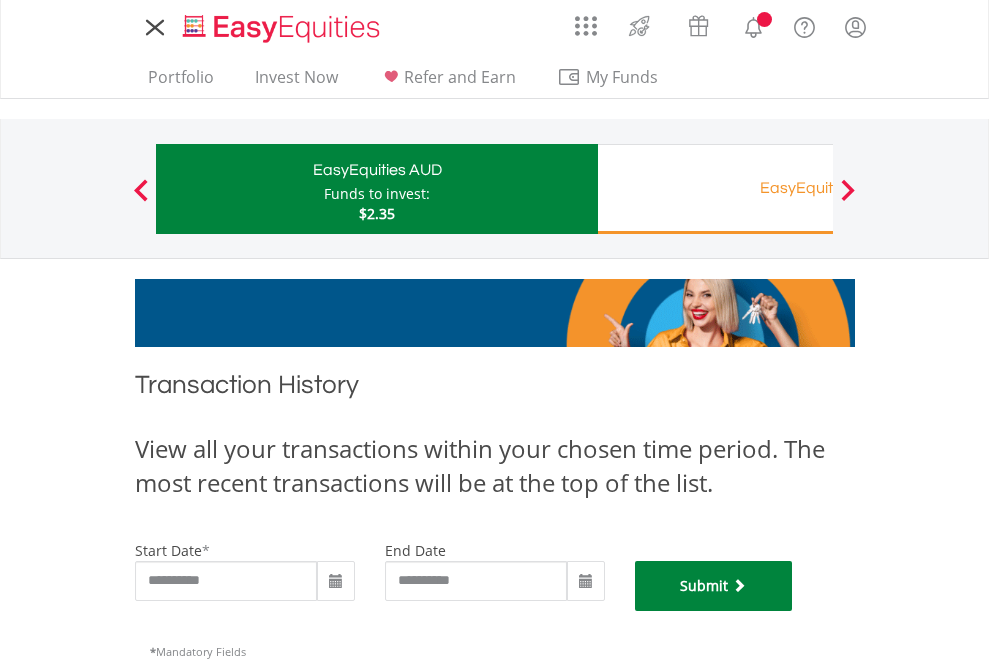 click on "Submit" at bounding box center [714, 586] 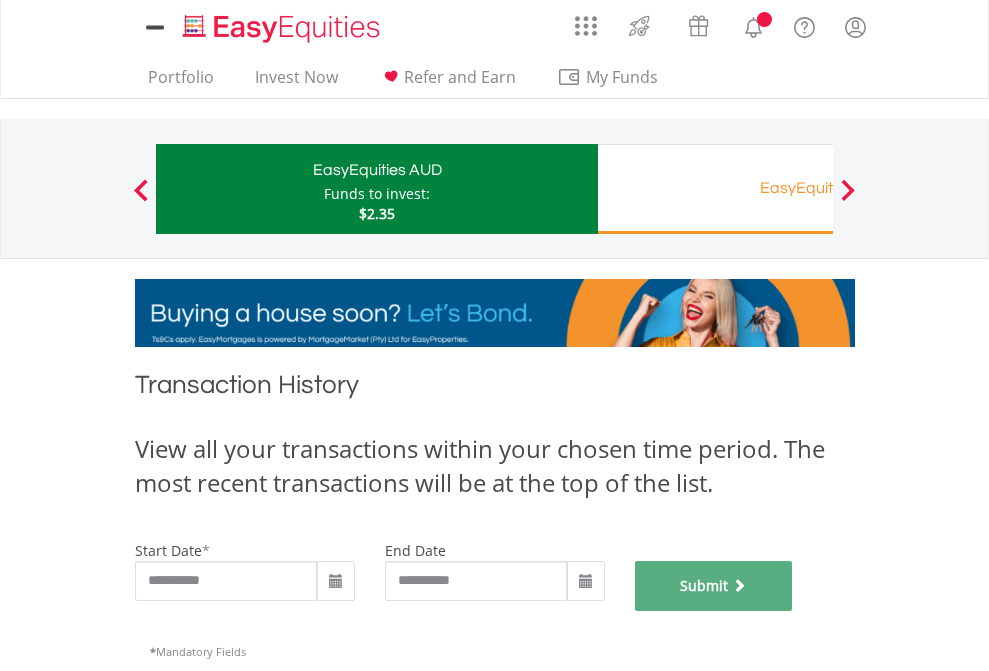 scroll, scrollTop: 811, scrollLeft: 0, axis: vertical 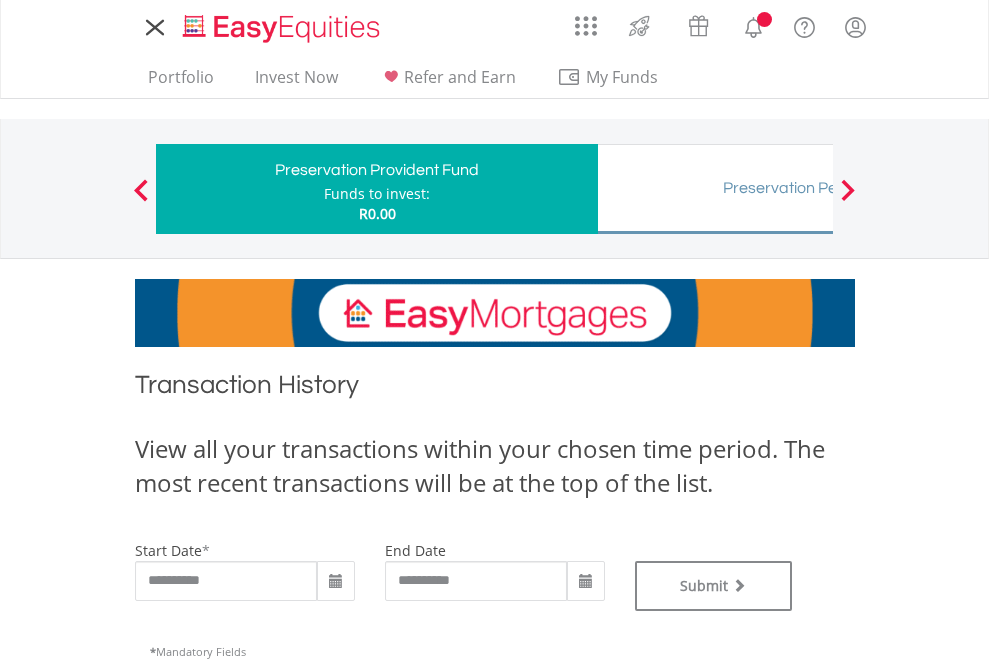 type on "**********" 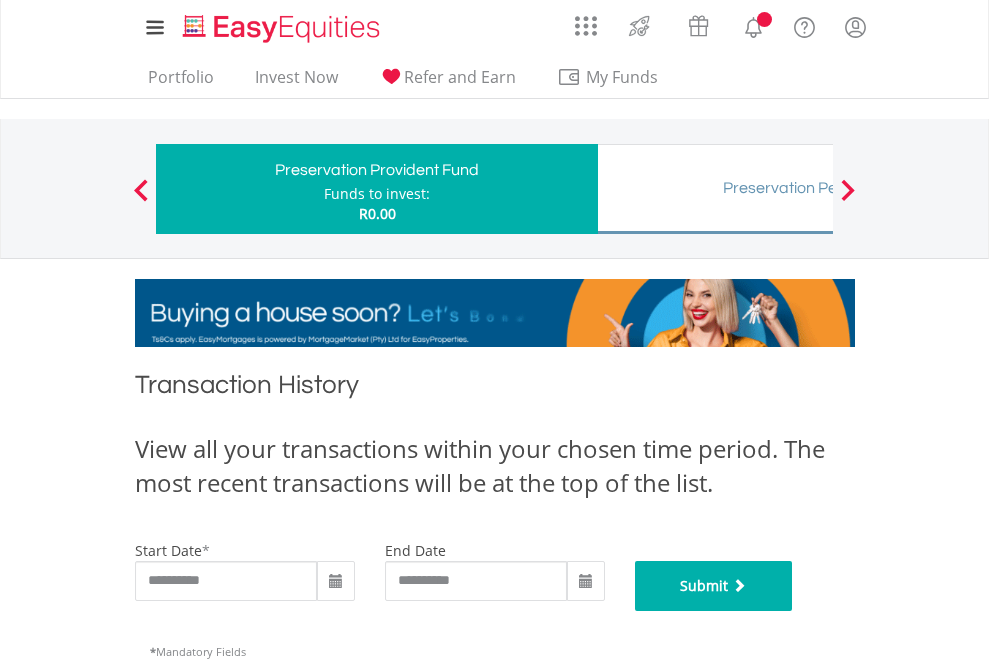 click on "Submit" at bounding box center [714, 586] 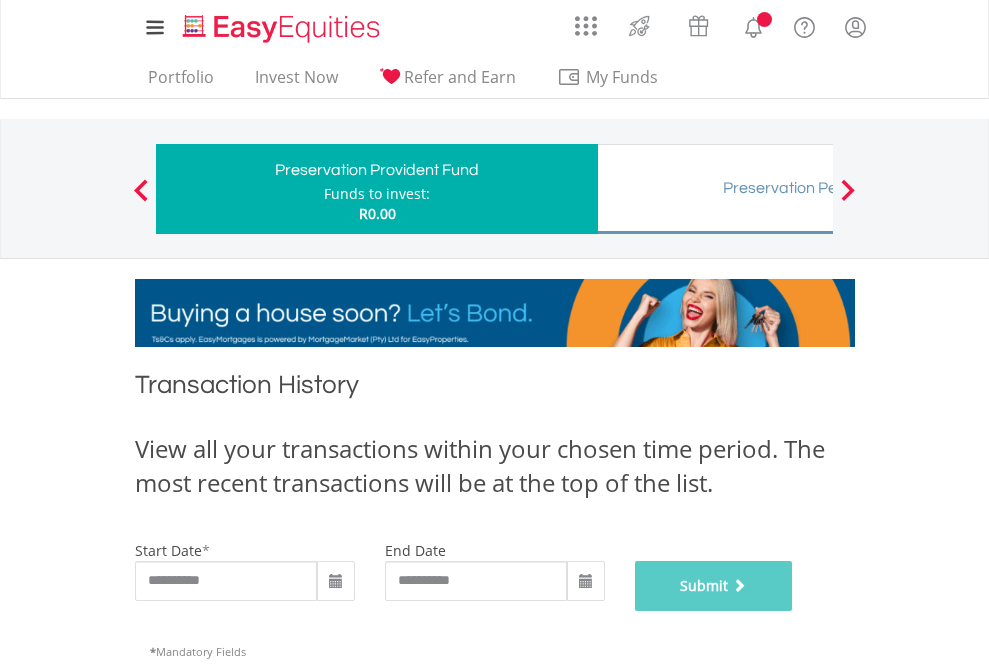 scroll, scrollTop: 811, scrollLeft: 0, axis: vertical 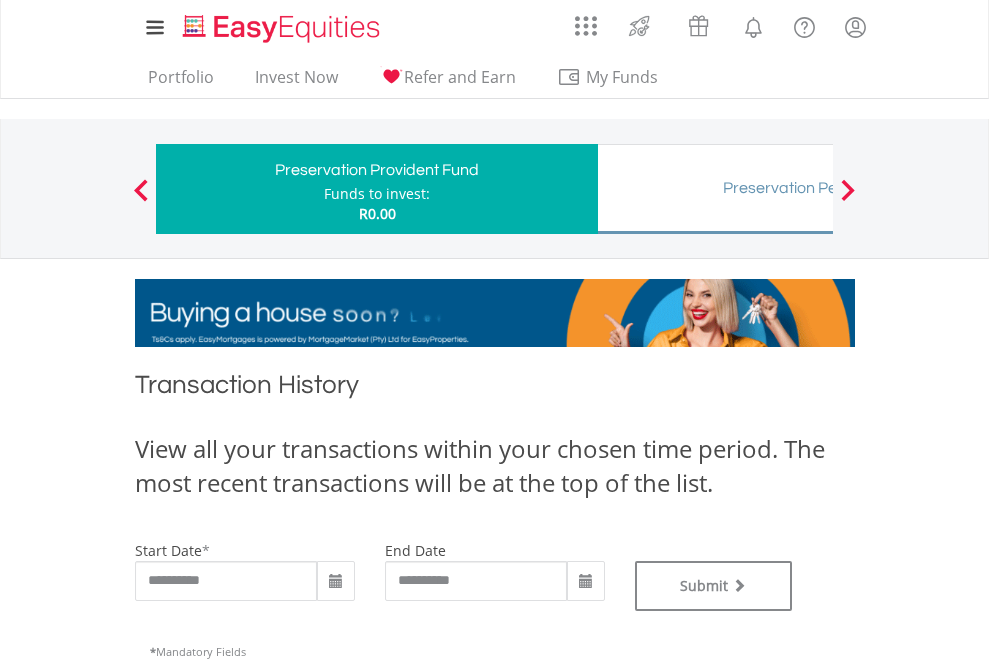 click on "Preservation Pension Fund" at bounding box center (818, 188) 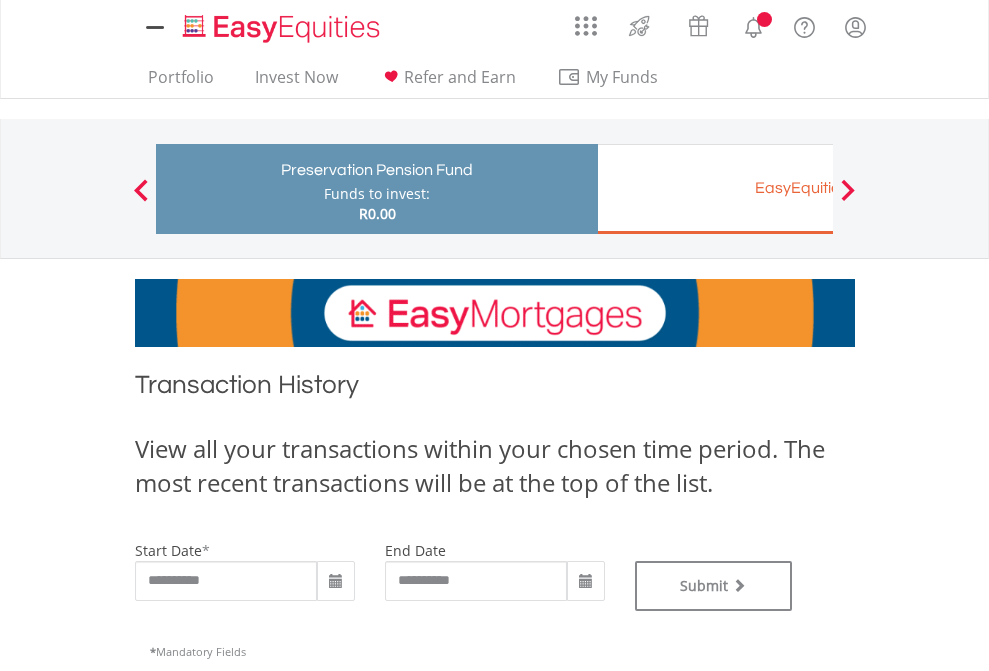 scroll, scrollTop: 0, scrollLeft: 0, axis: both 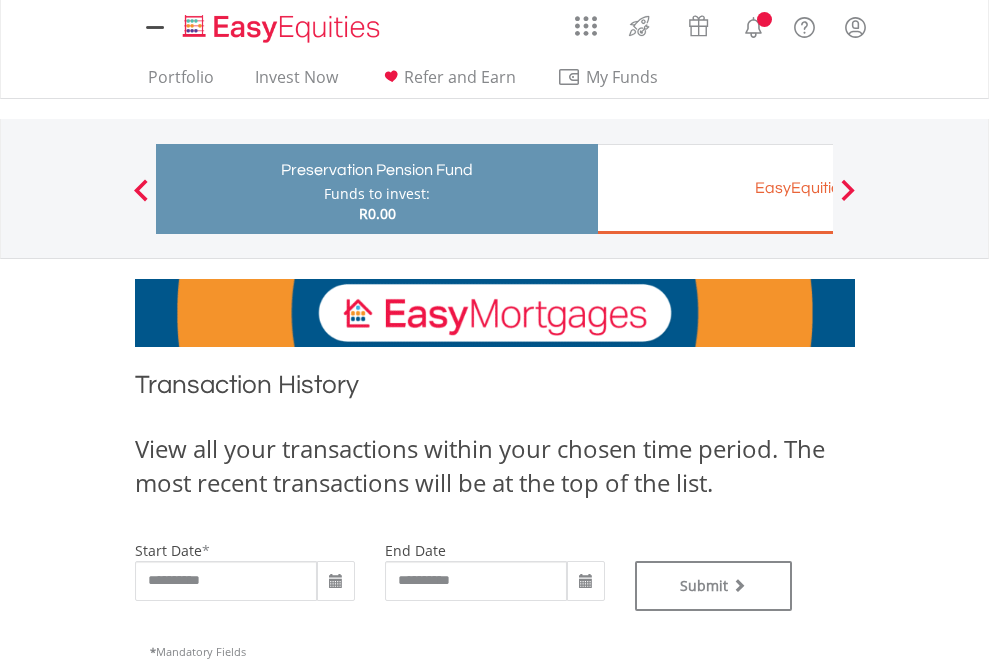 type on "**********" 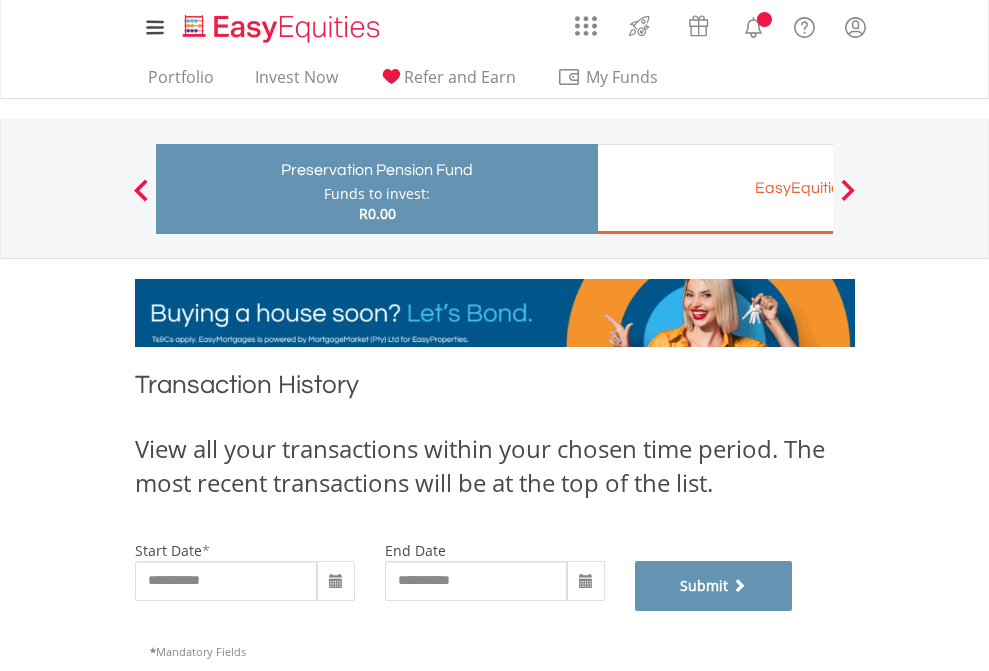 click on "Submit" at bounding box center (714, 586) 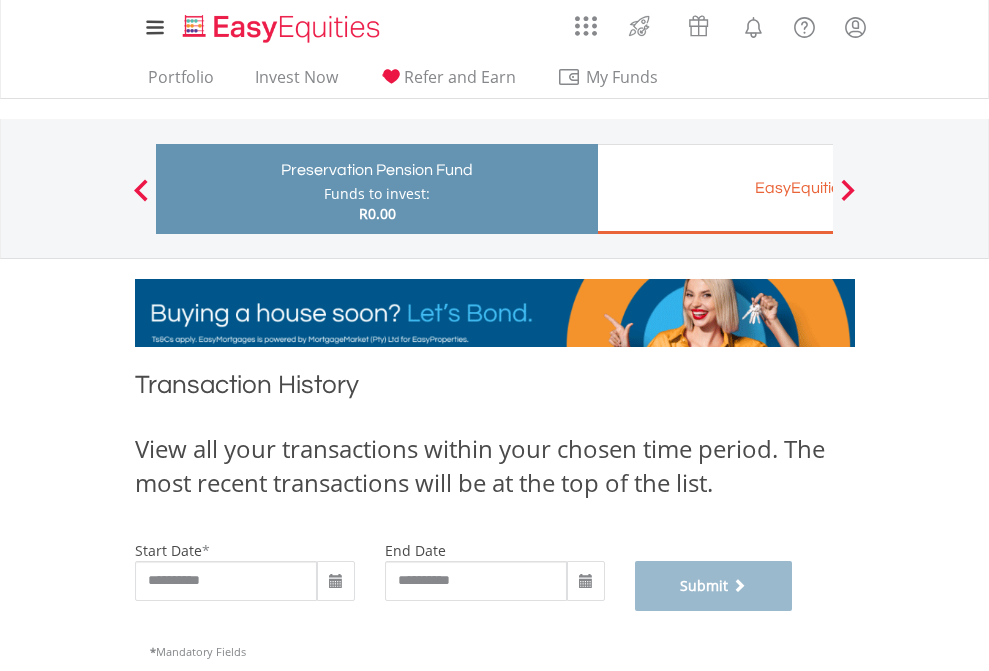 scroll, scrollTop: 811, scrollLeft: 0, axis: vertical 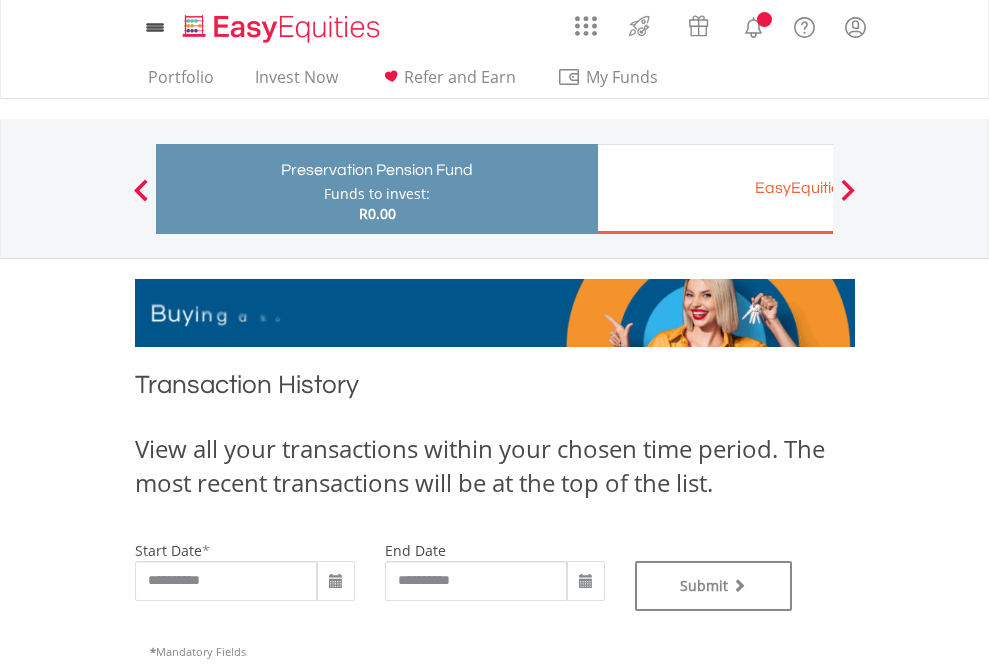 click on "EasyEquities EUR" at bounding box center (818, 188) 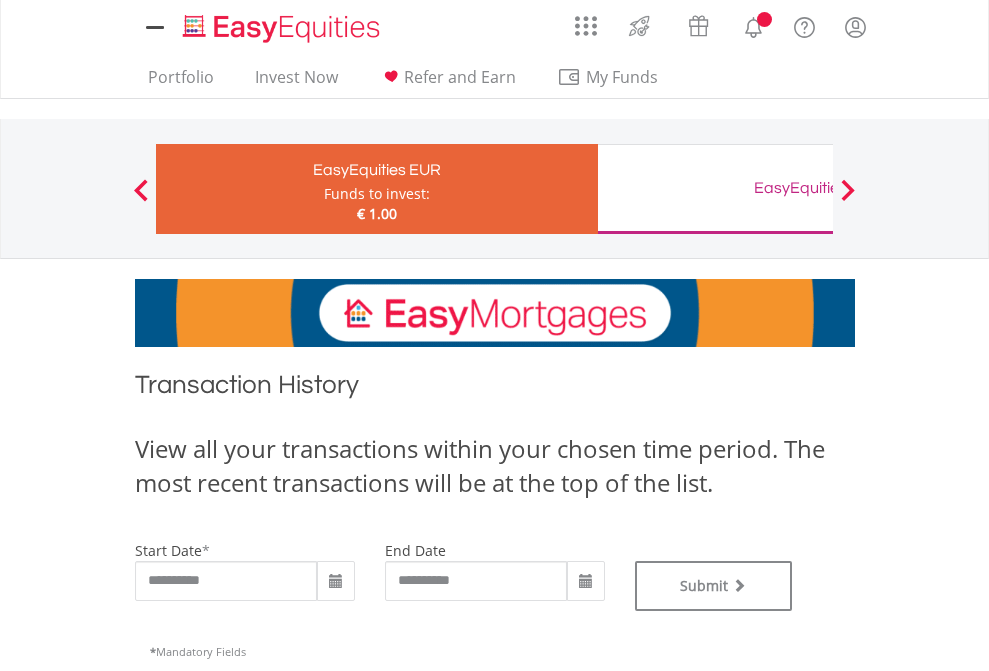 scroll, scrollTop: 0, scrollLeft: 0, axis: both 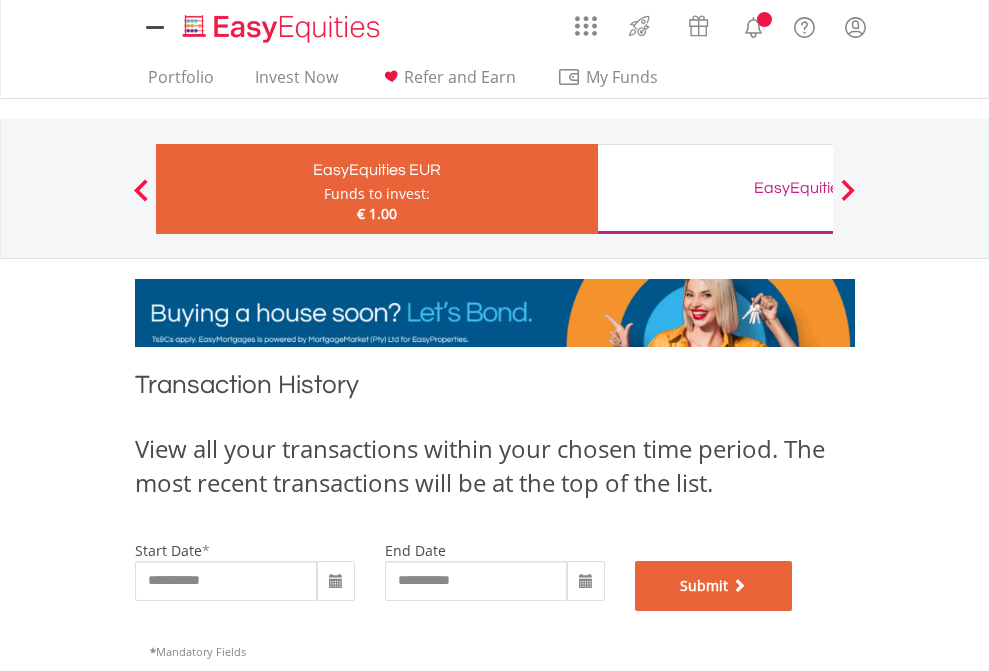 click on "Submit" at bounding box center [714, 586] 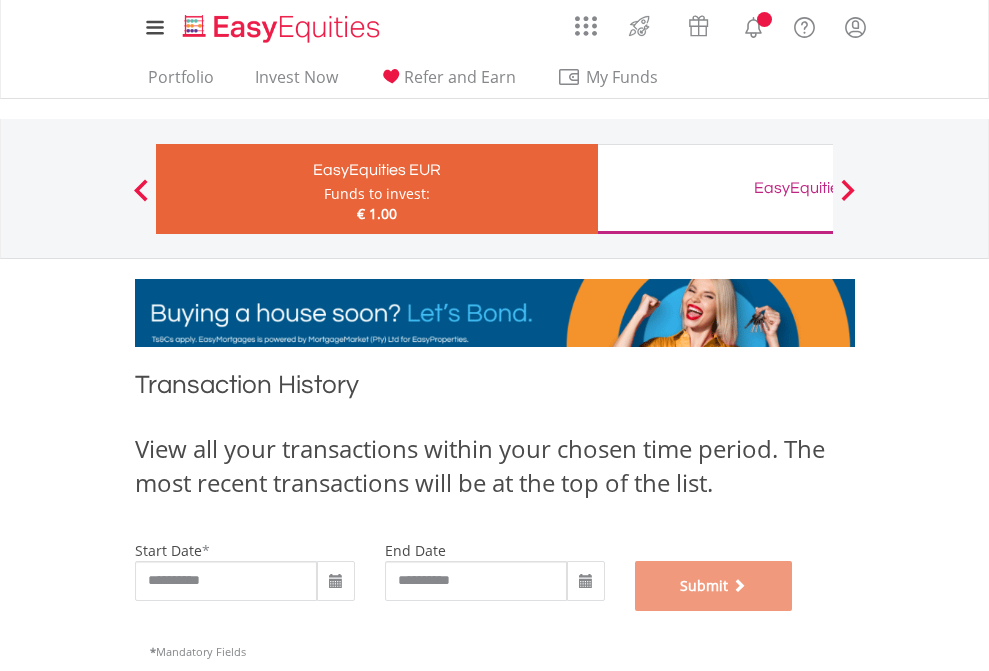 scroll, scrollTop: 811, scrollLeft: 0, axis: vertical 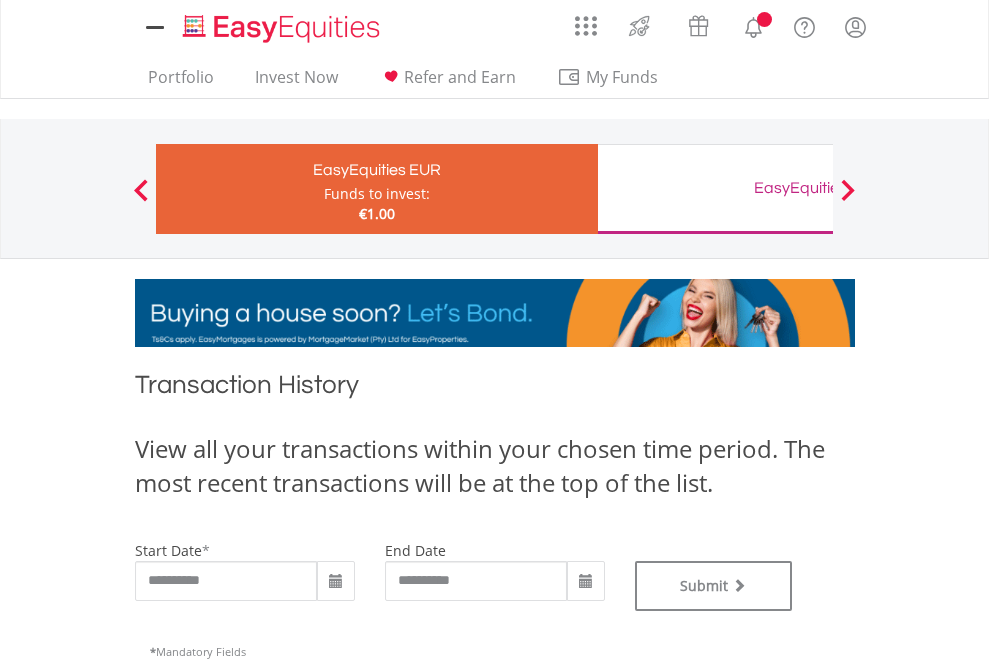 click on "EasyEquities GBP" at bounding box center [818, 188] 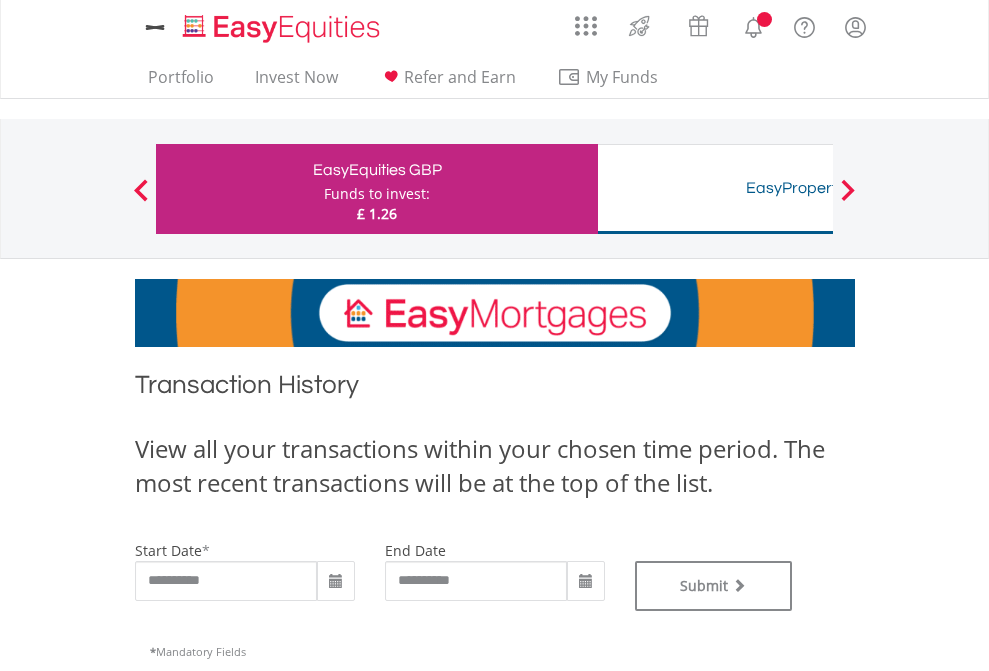 scroll, scrollTop: 0, scrollLeft: 0, axis: both 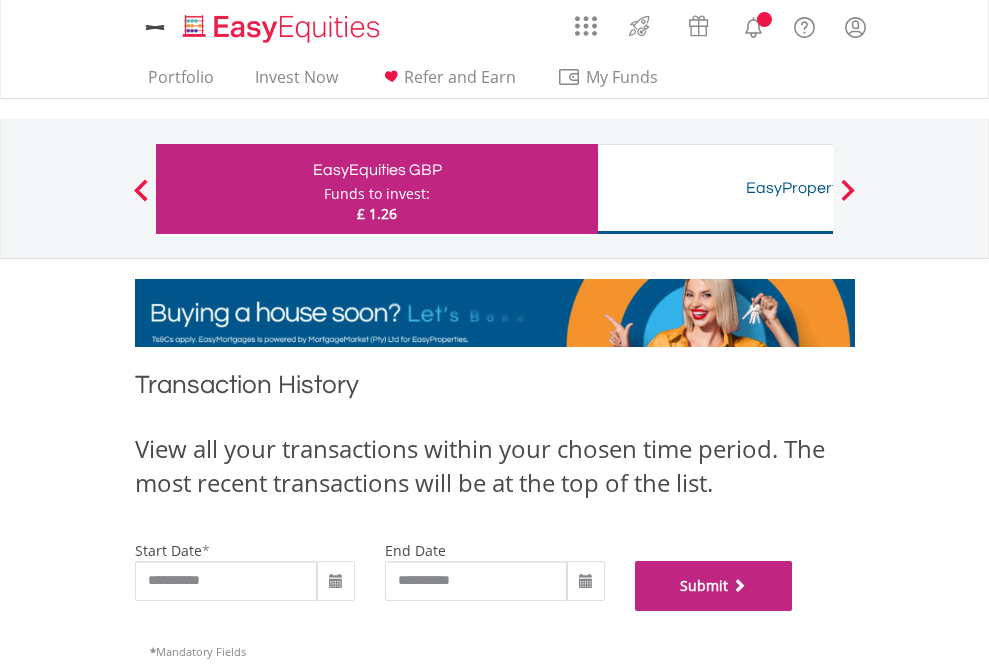 click on "Submit" at bounding box center (714, 586) 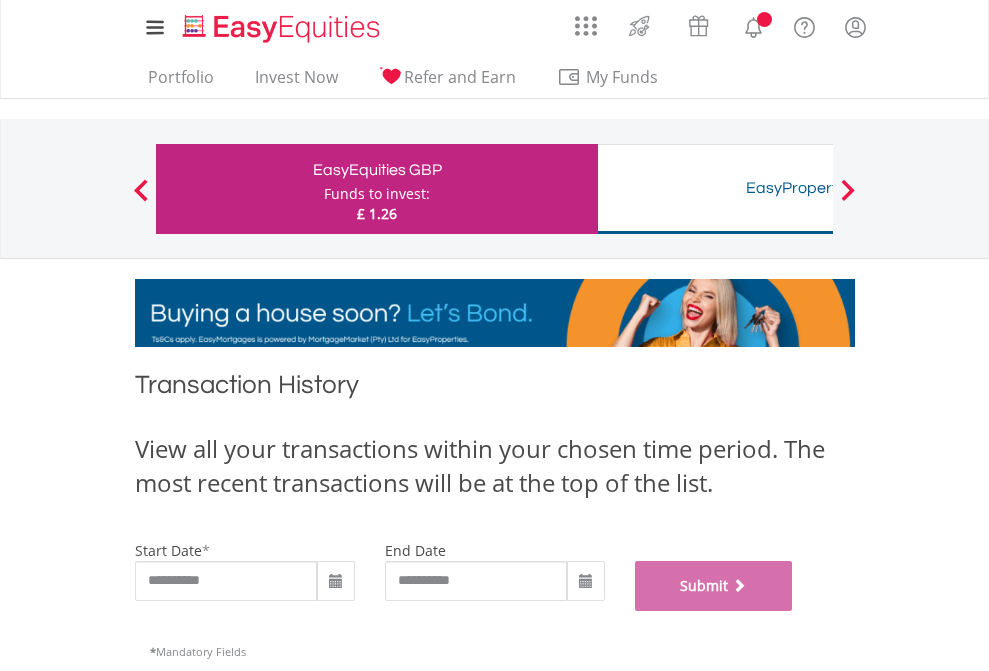 scroll, scrollTop: 811, scrollLeft: 0, axis: vertical 